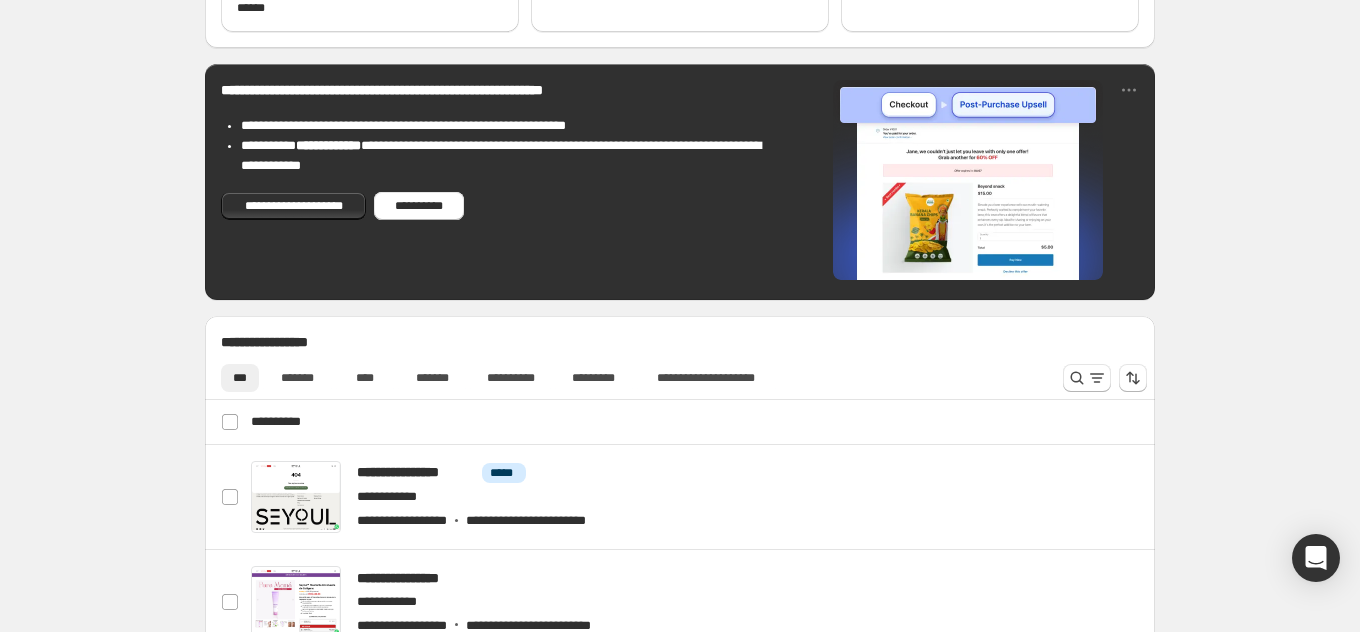 scroll, scrollTop: 617, scrollLeft: 0, axis: vertical 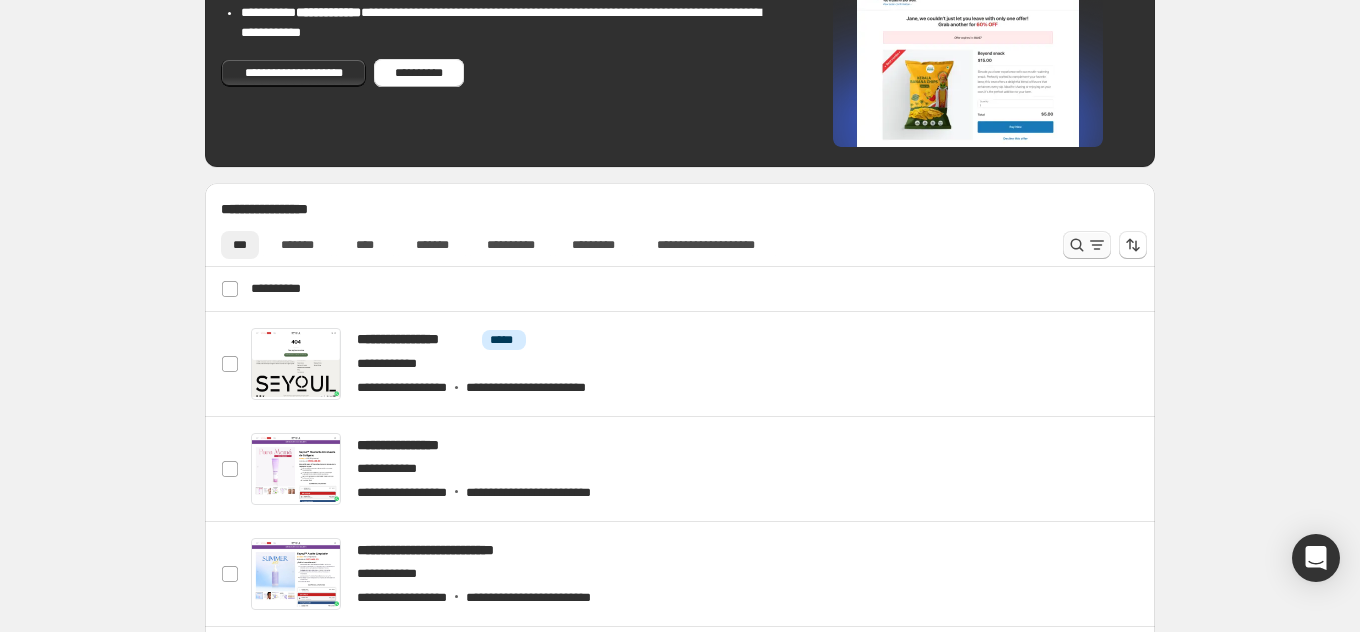 click 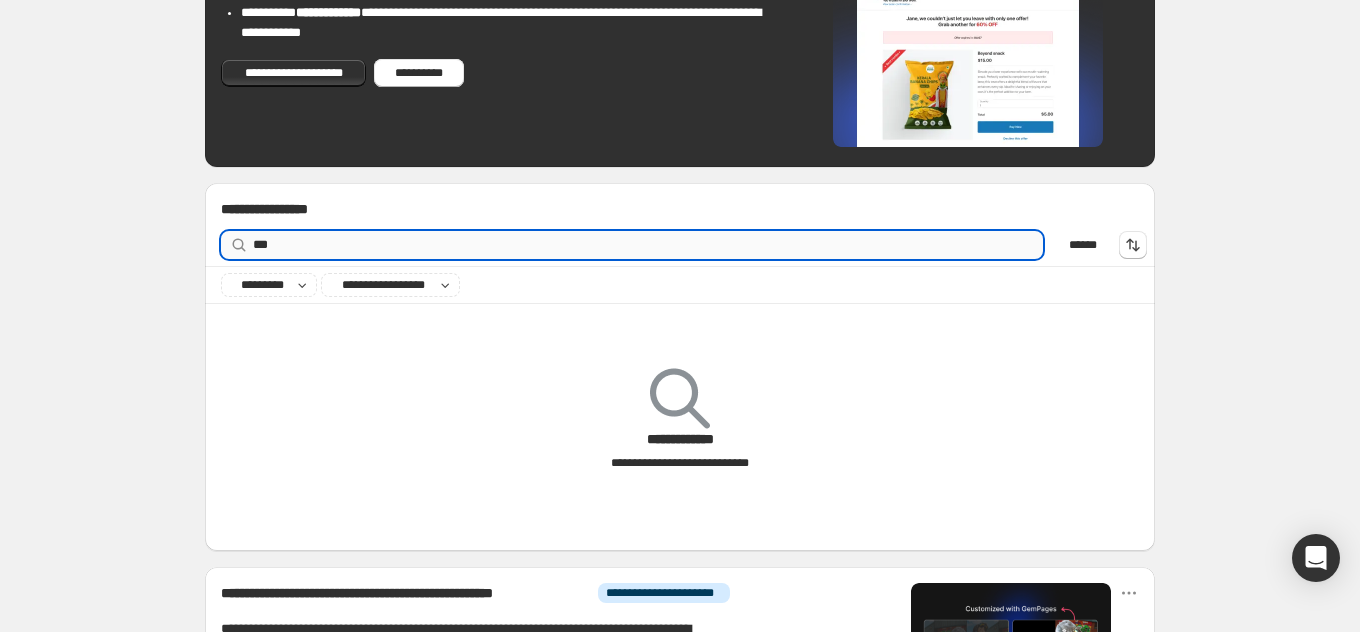 click on "***" at bounding box center [648, 245] 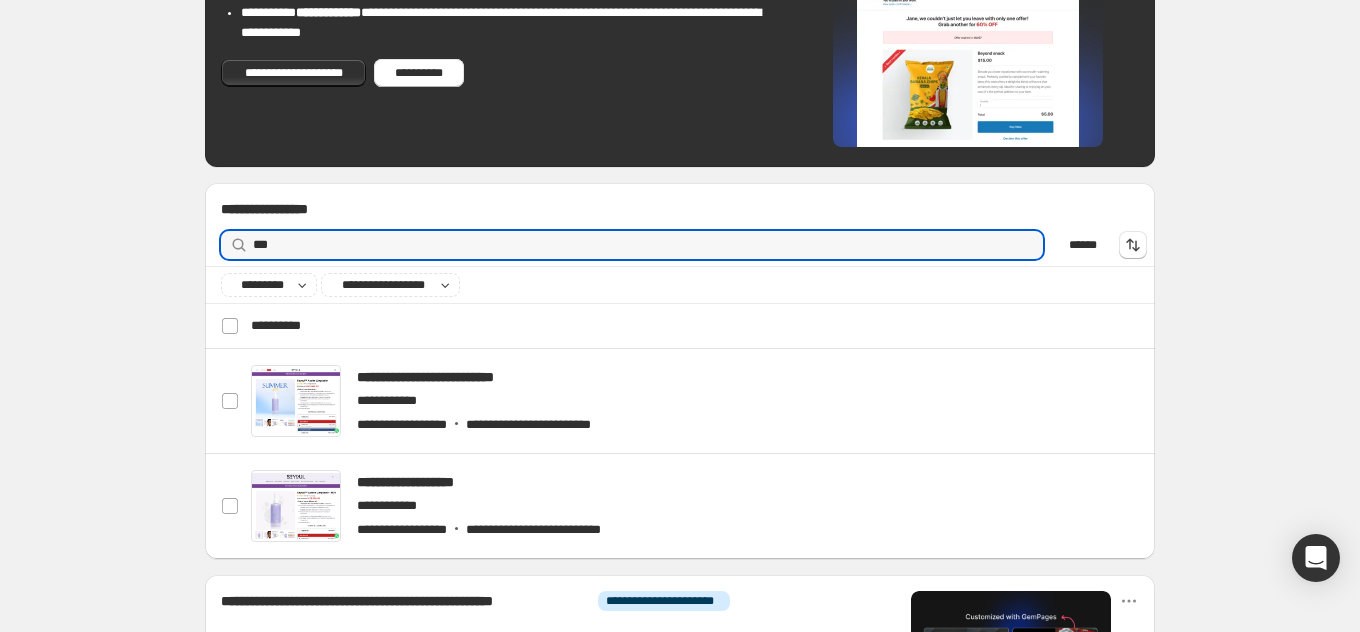 scroll, scrollTop: 716, scrollLeft: 0, axis: vertical 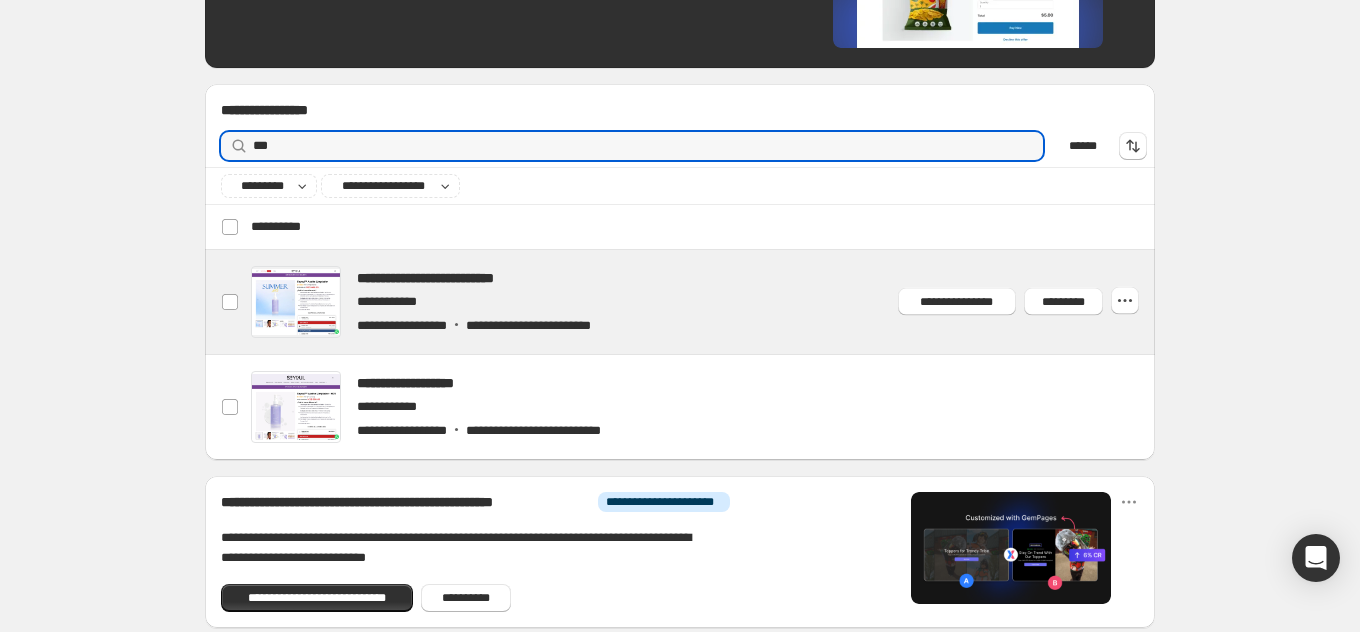click at bounding box center [704, 302] 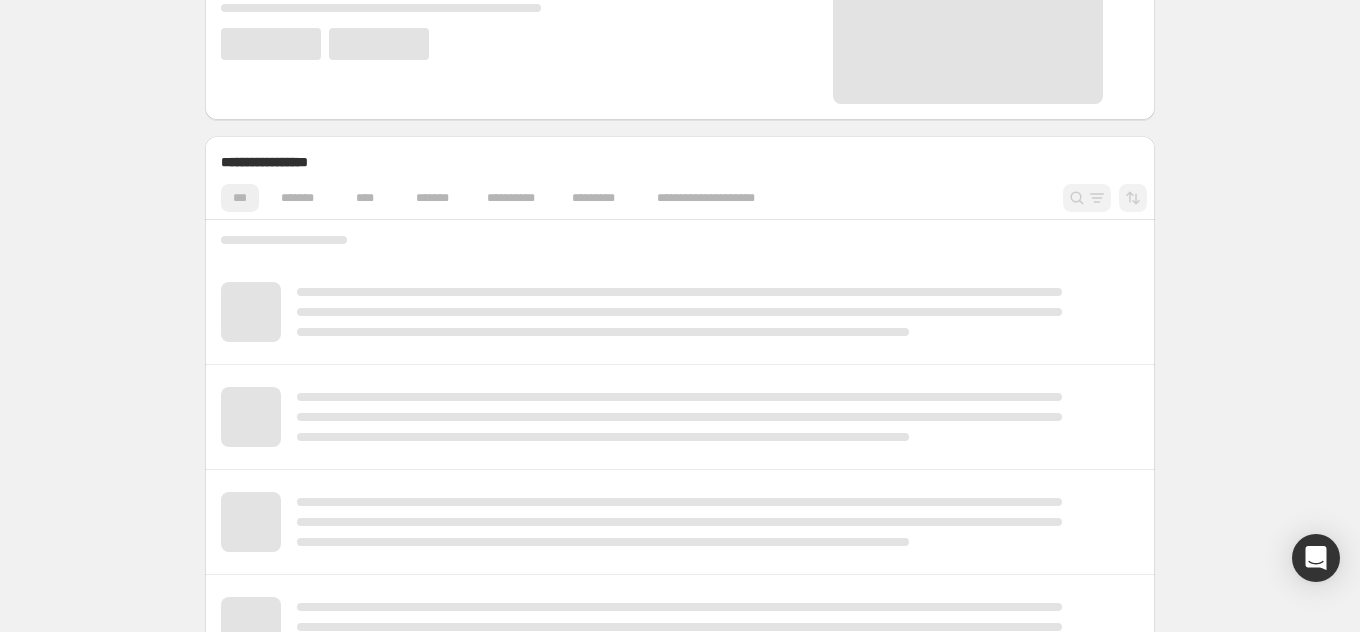 scroll, scrollTop: 340, scrollLeft: 0, axis: vertical 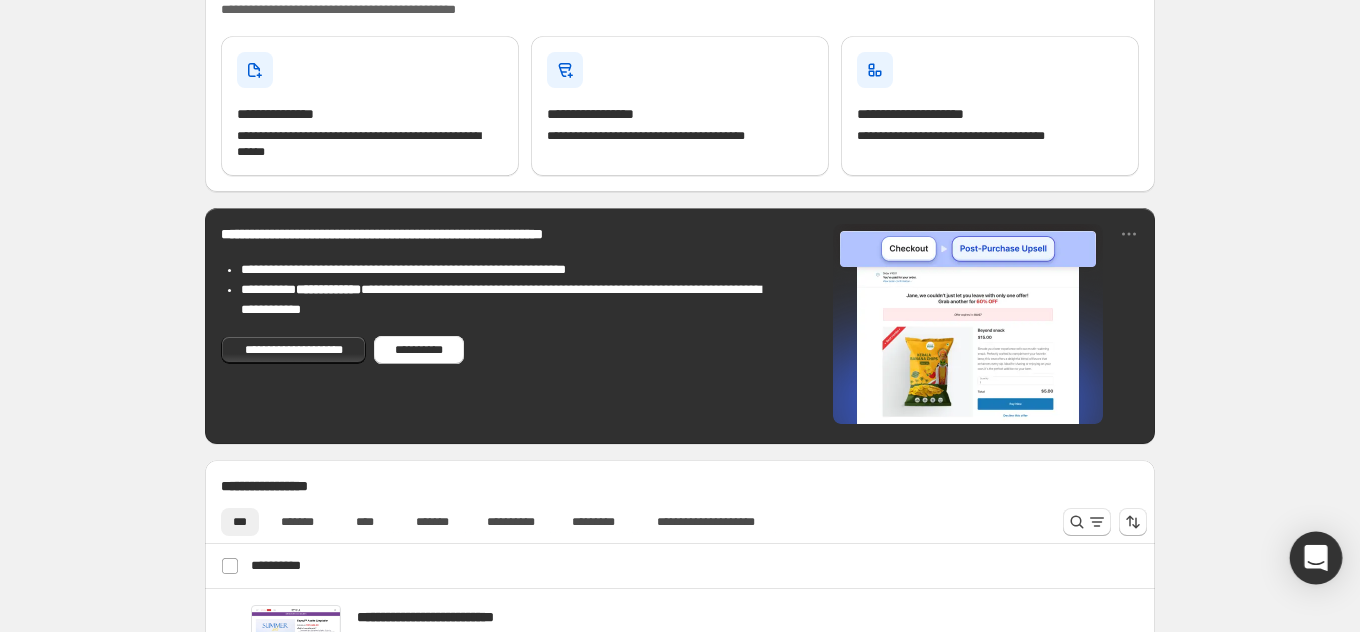 click at bounding box center (1316, 558) 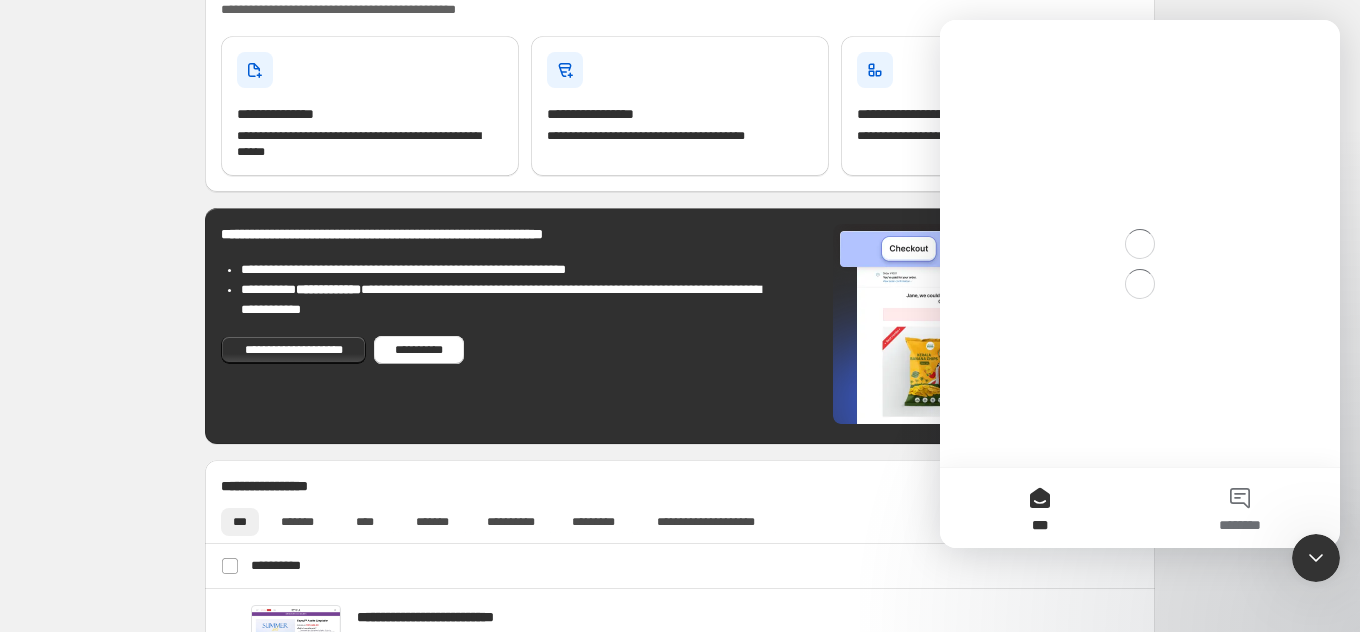 scroll, scrollTop: 0, scrollLeft: 0, axis: both 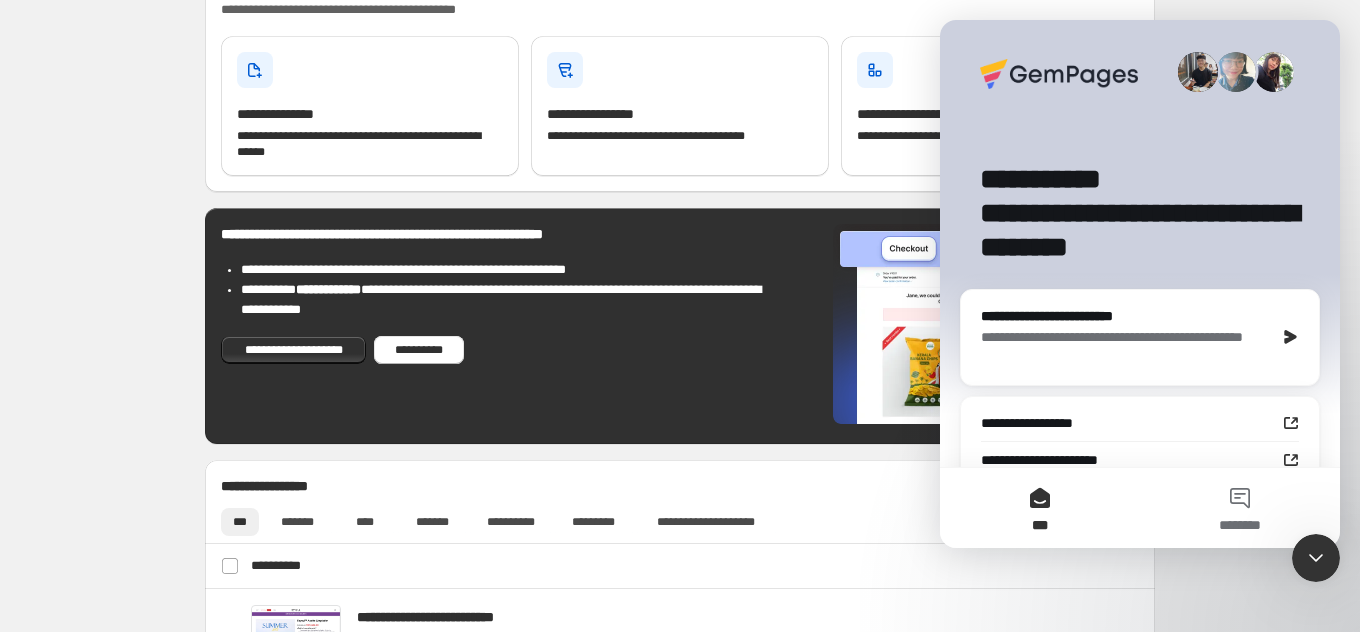 click on "**********" at bounding box center (1140, 337) 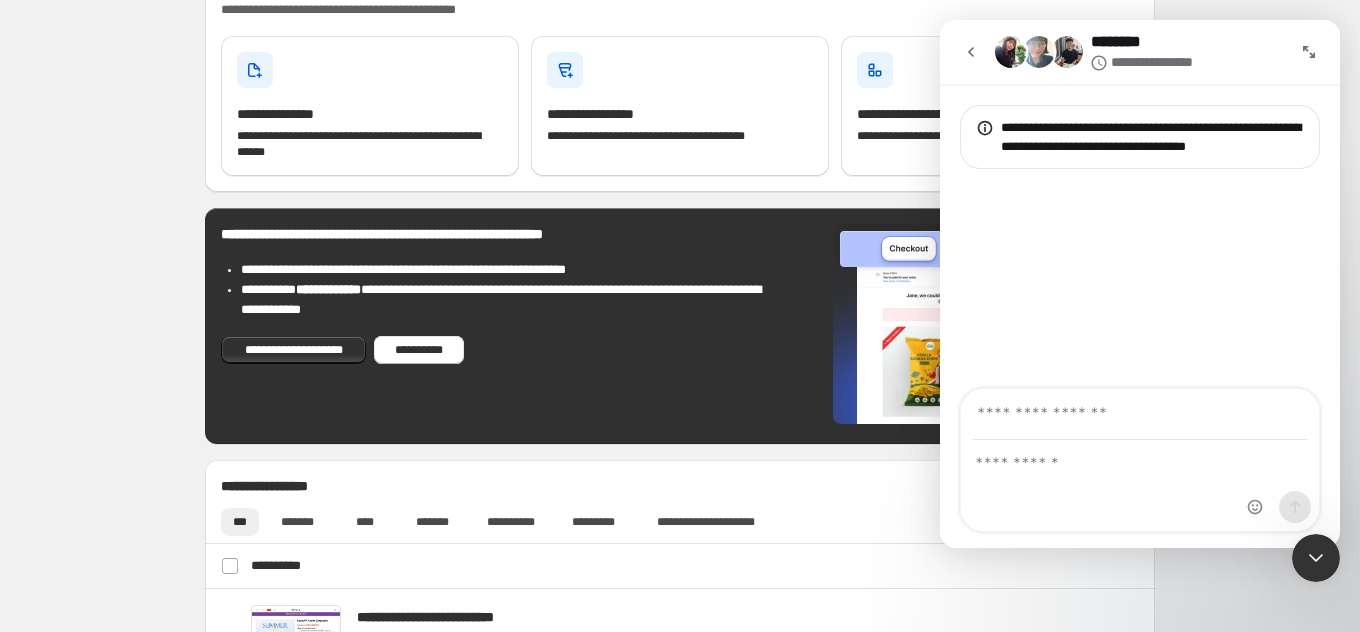 click at bounding box center [971, 52] 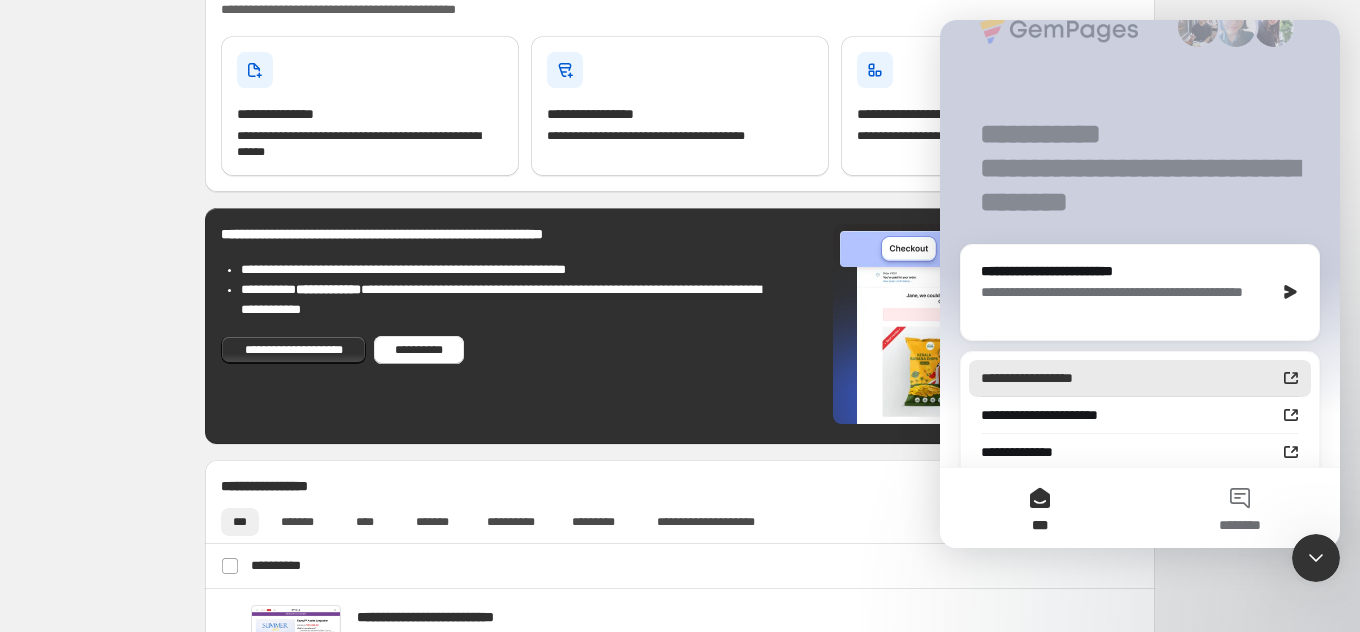 scroll, scrollTop: 0, scrollLeft: 0, axis: both 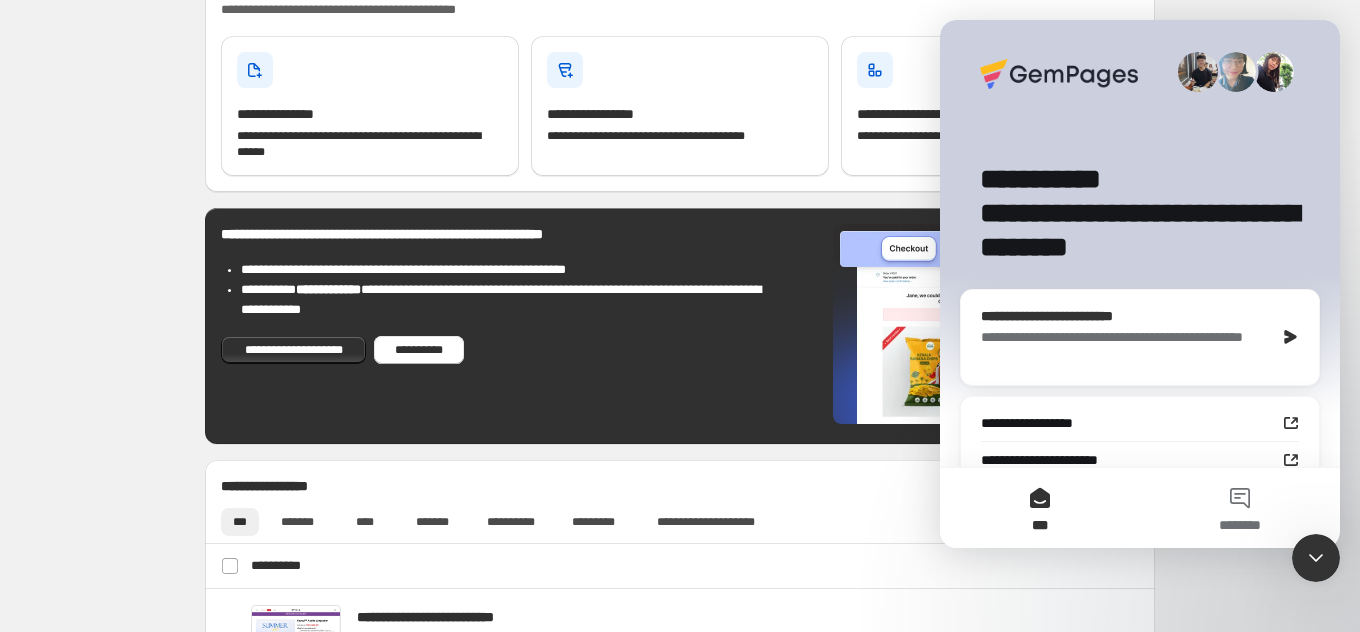 click on "**********" at bounding box center (1128, 348) 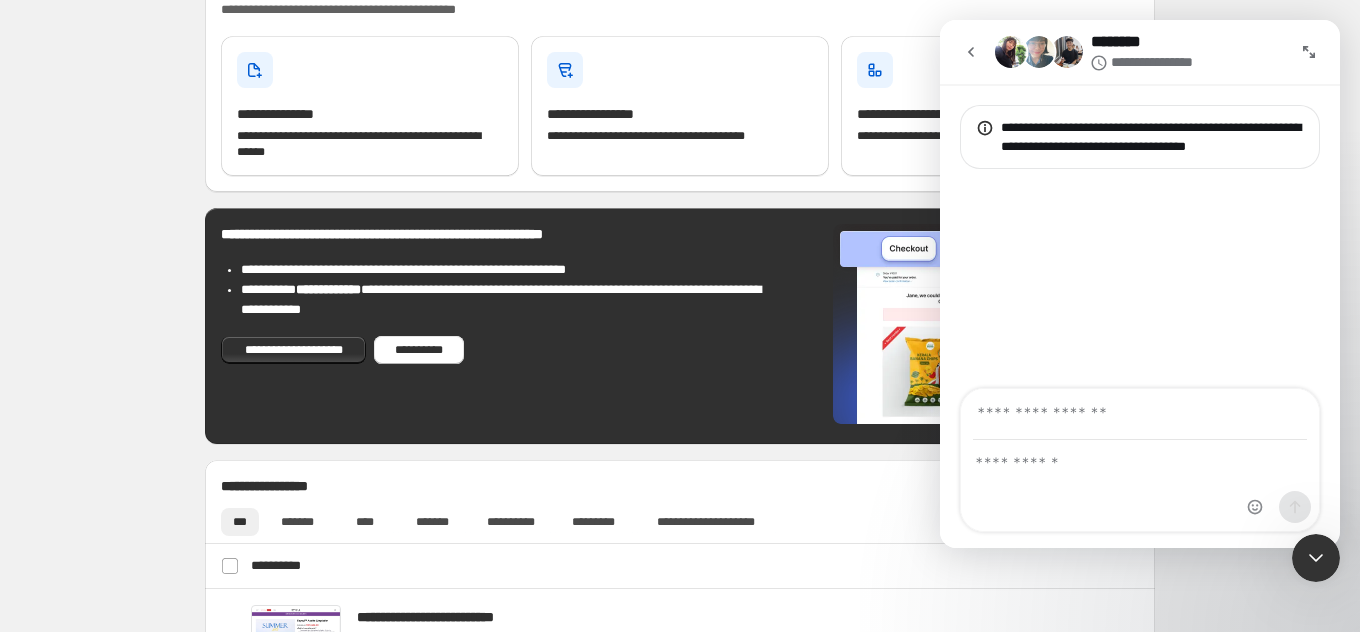 click 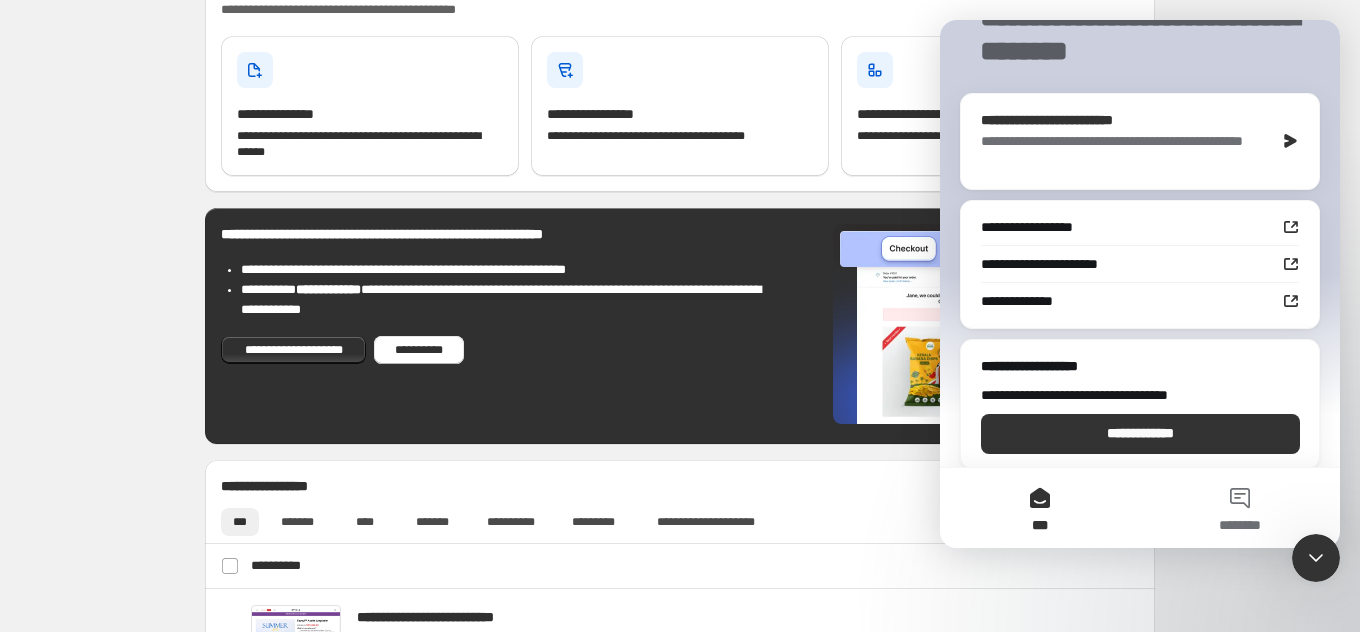 scroll, scrollTop: 205, scrollLeft: 0, axis: vertical 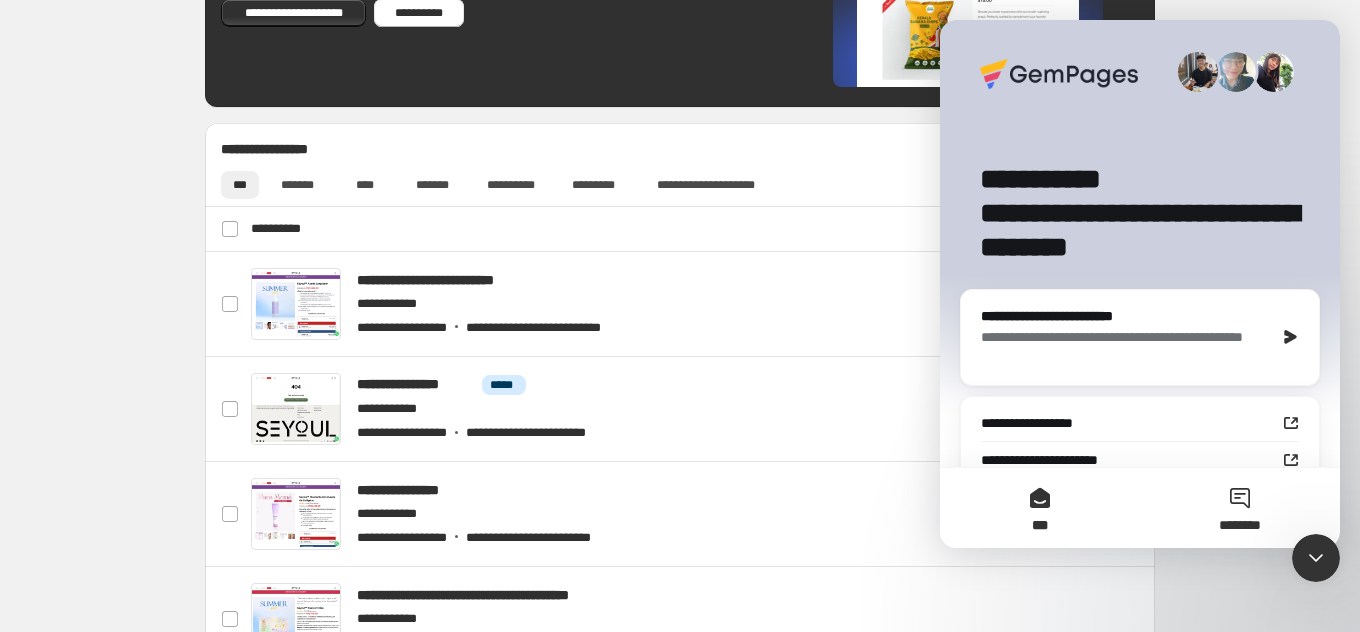 click on "********" at bounding box center [1240, 508] 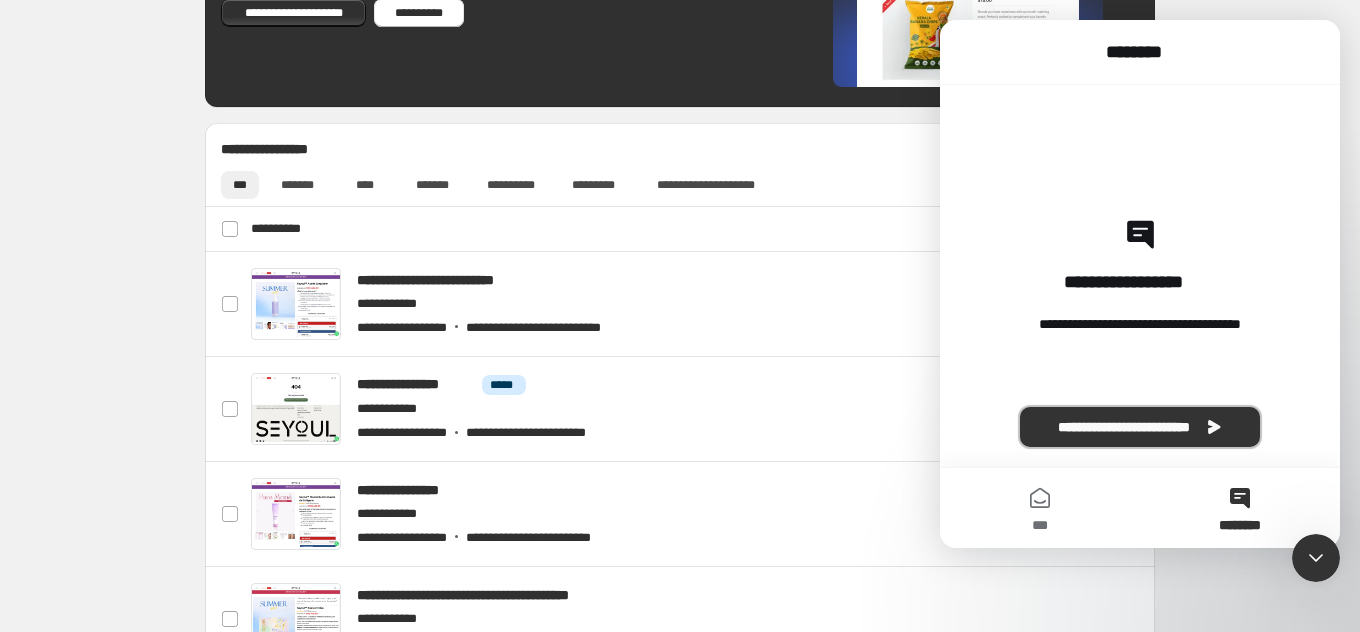 click on "**********" at bounding box center (1140, 427) 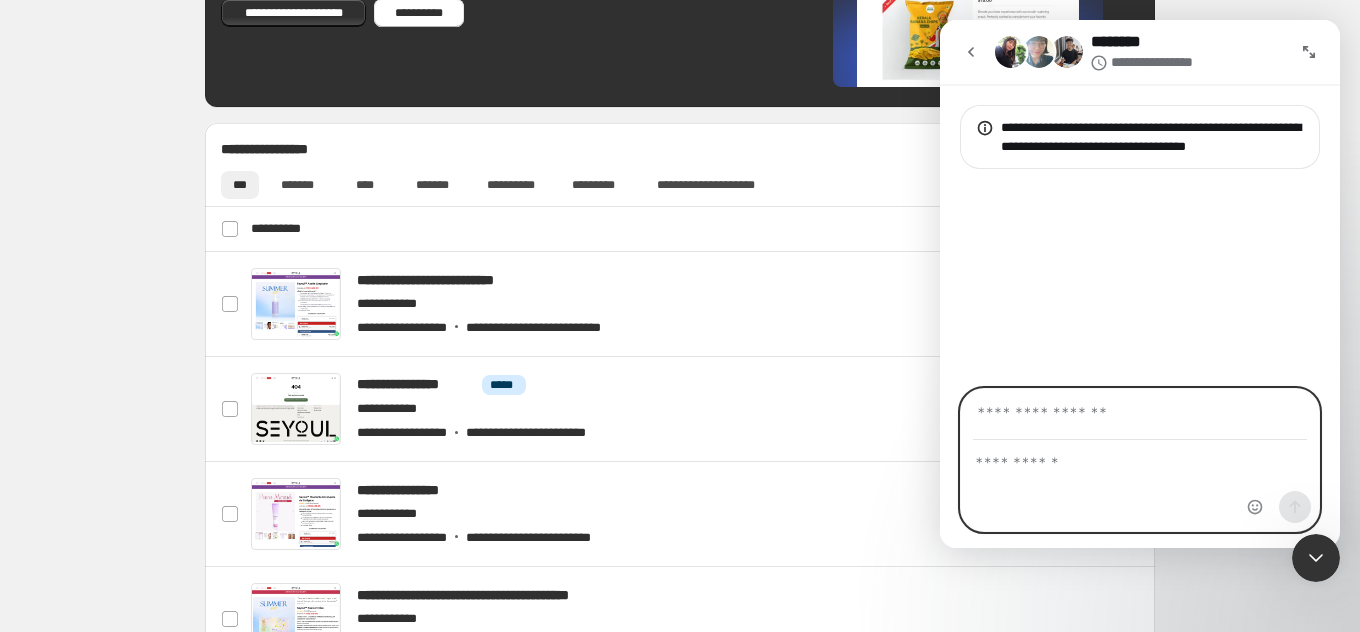 click at bounding box center [1140, 458] 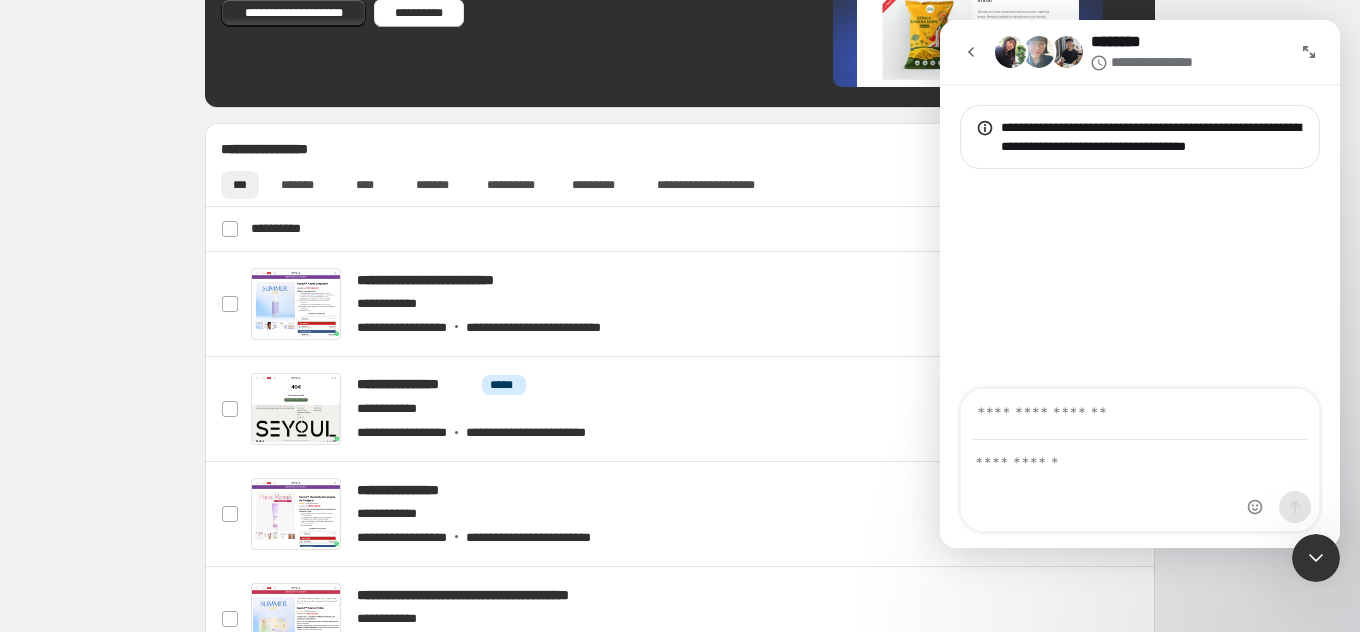 click at bounding box center [971, 52] 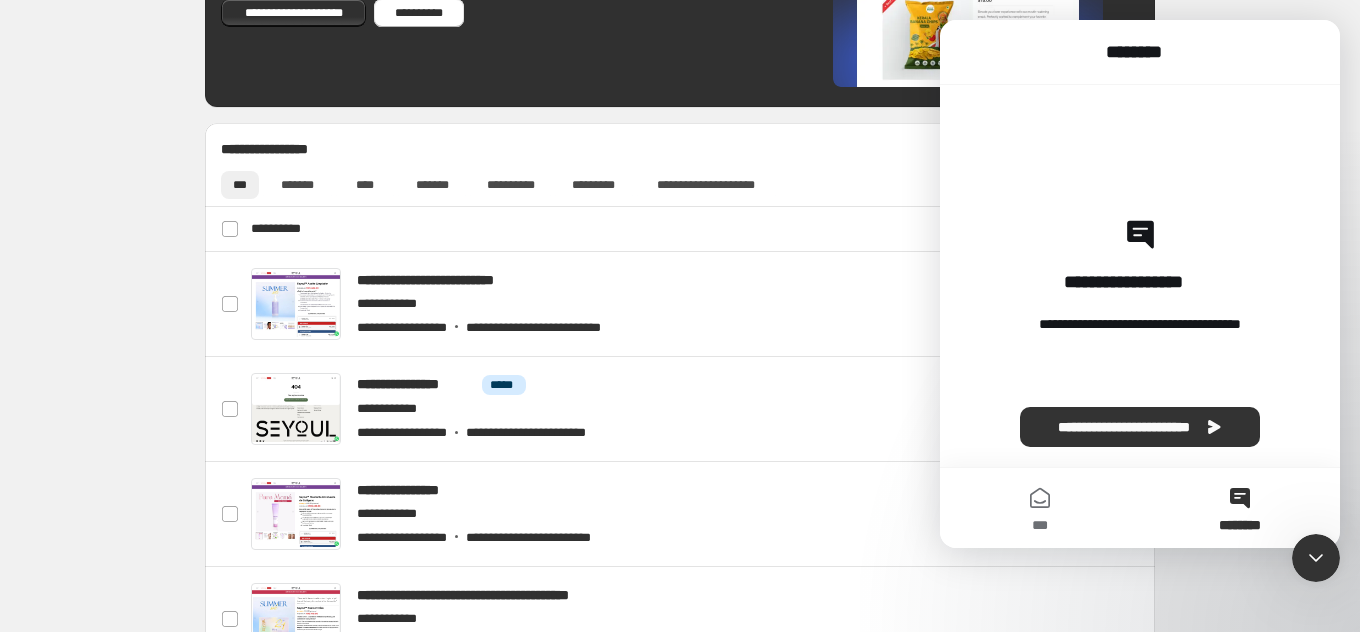 click on "**********" at bounding box center (1140, 276) 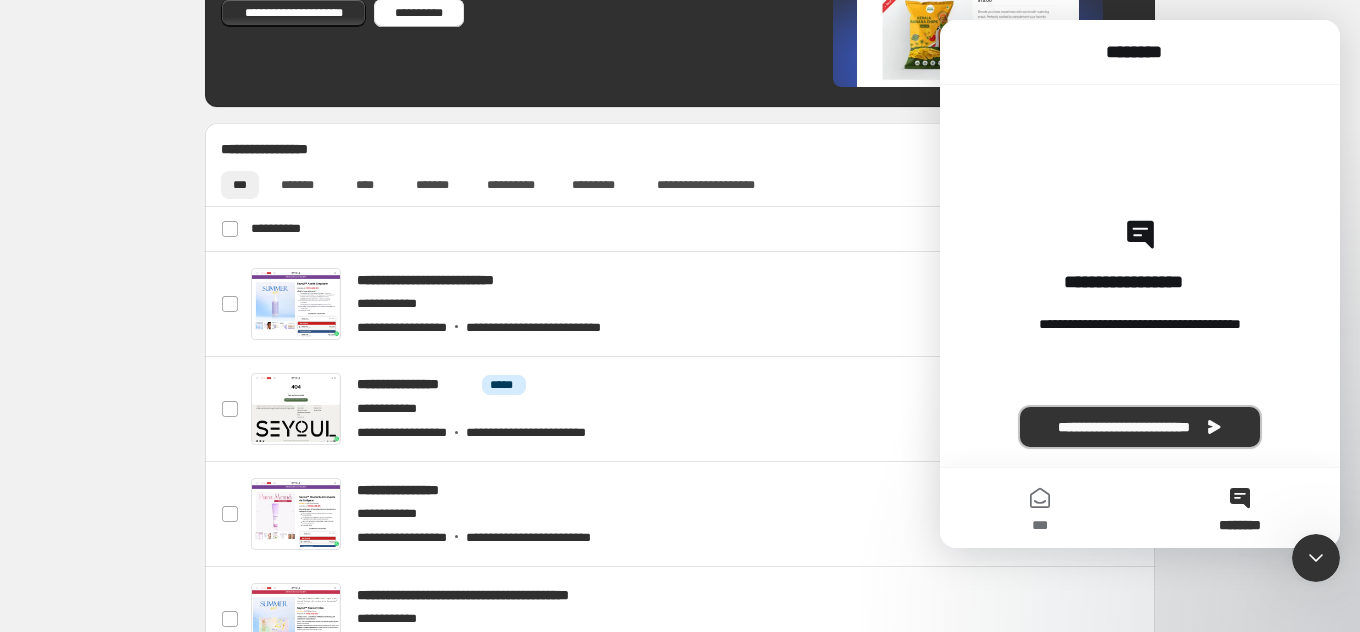 click on "**********" at bounding box center (1140, 427) 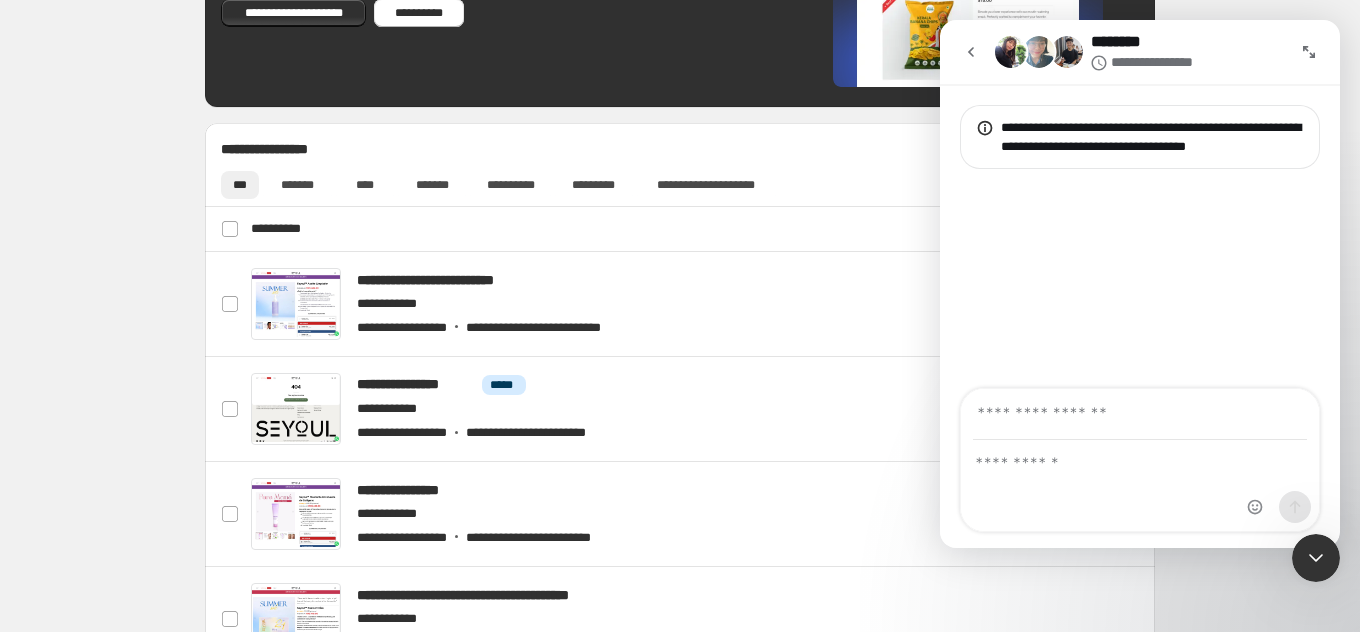 click at bounding box center [1140, 486] 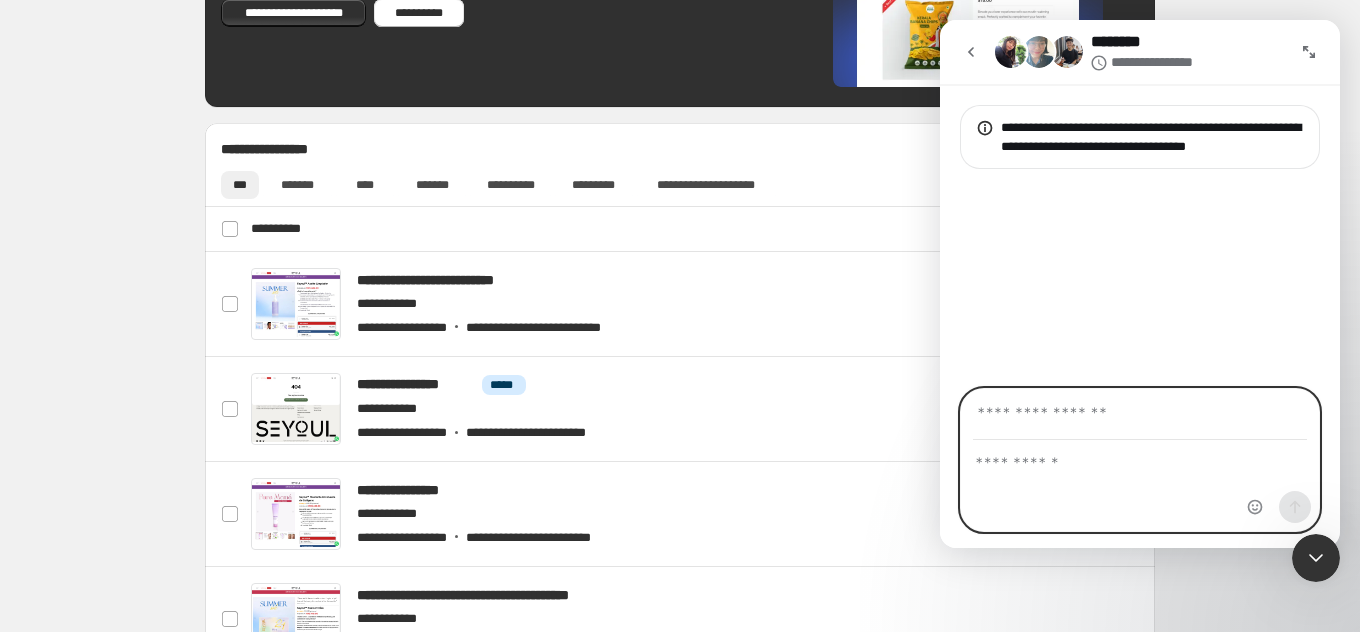 click at bounding box center [1140, 458] 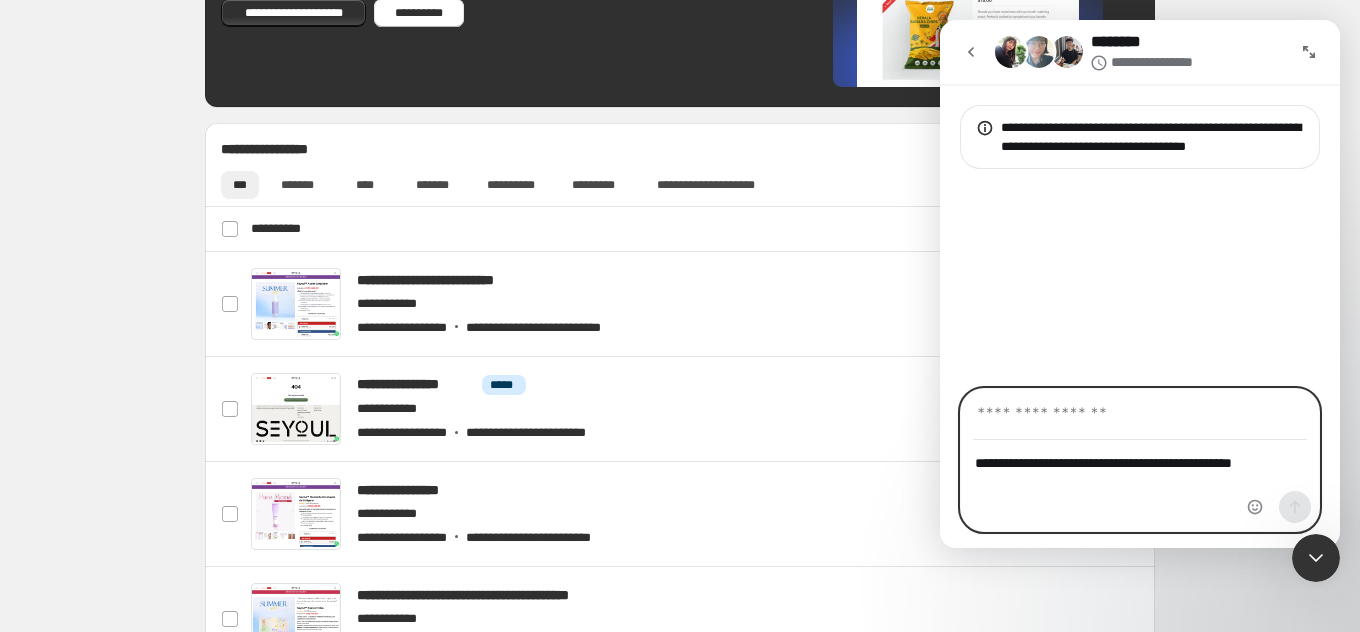 scroll, scrollTop: 0, scrollLeft: 0, axis: both 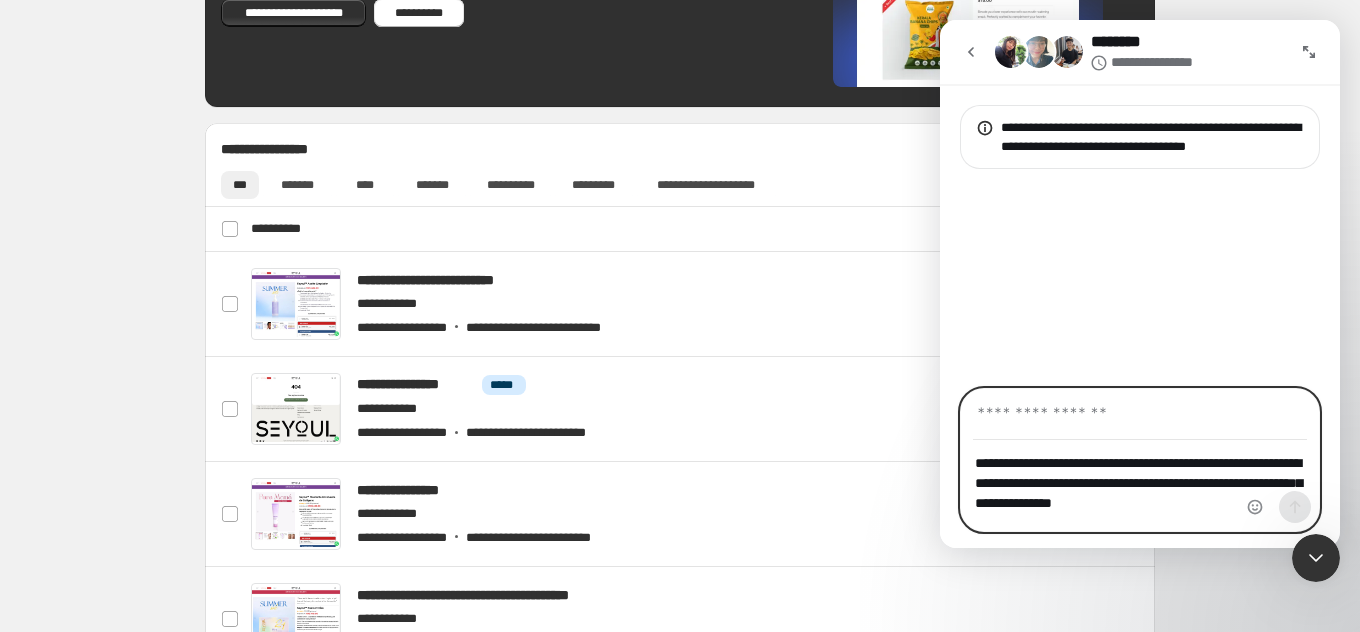 type on "**********" 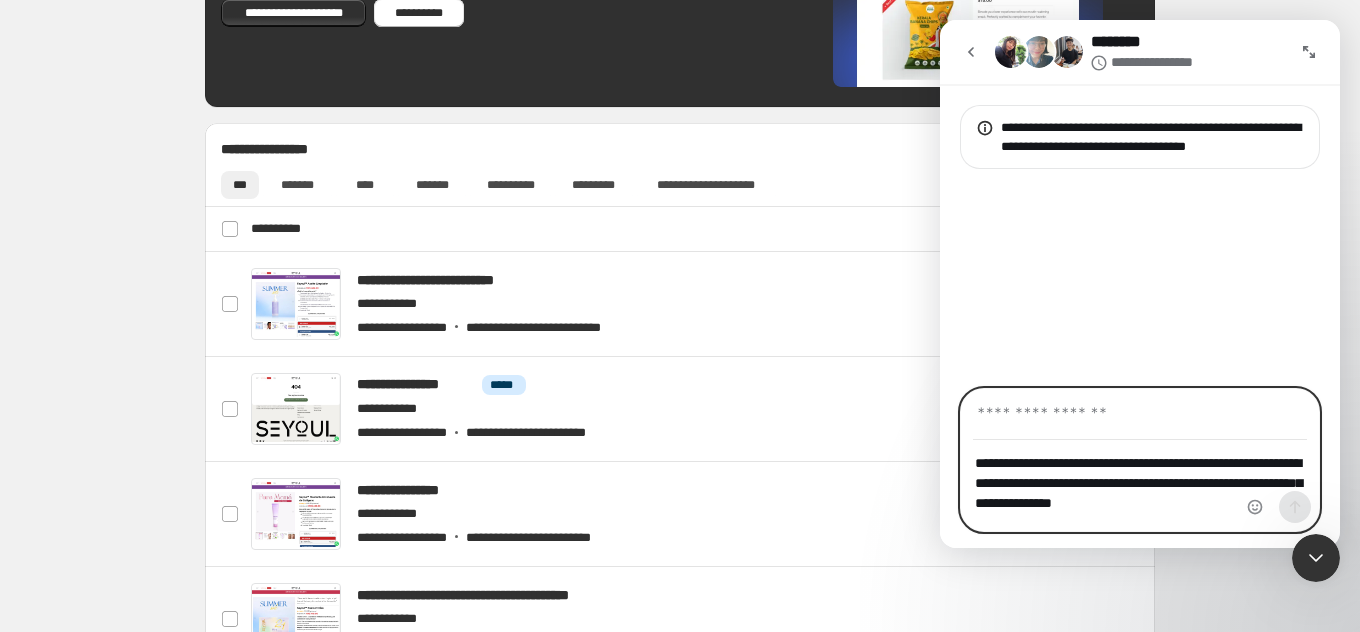 type on "**********" 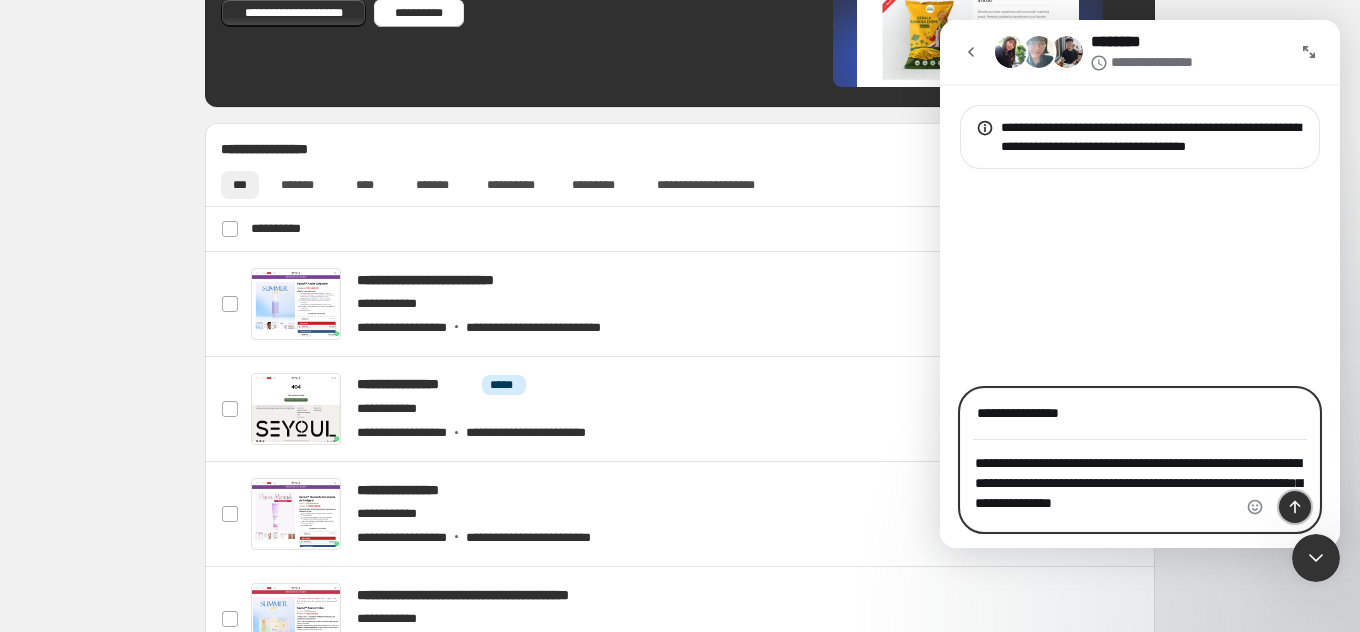 click 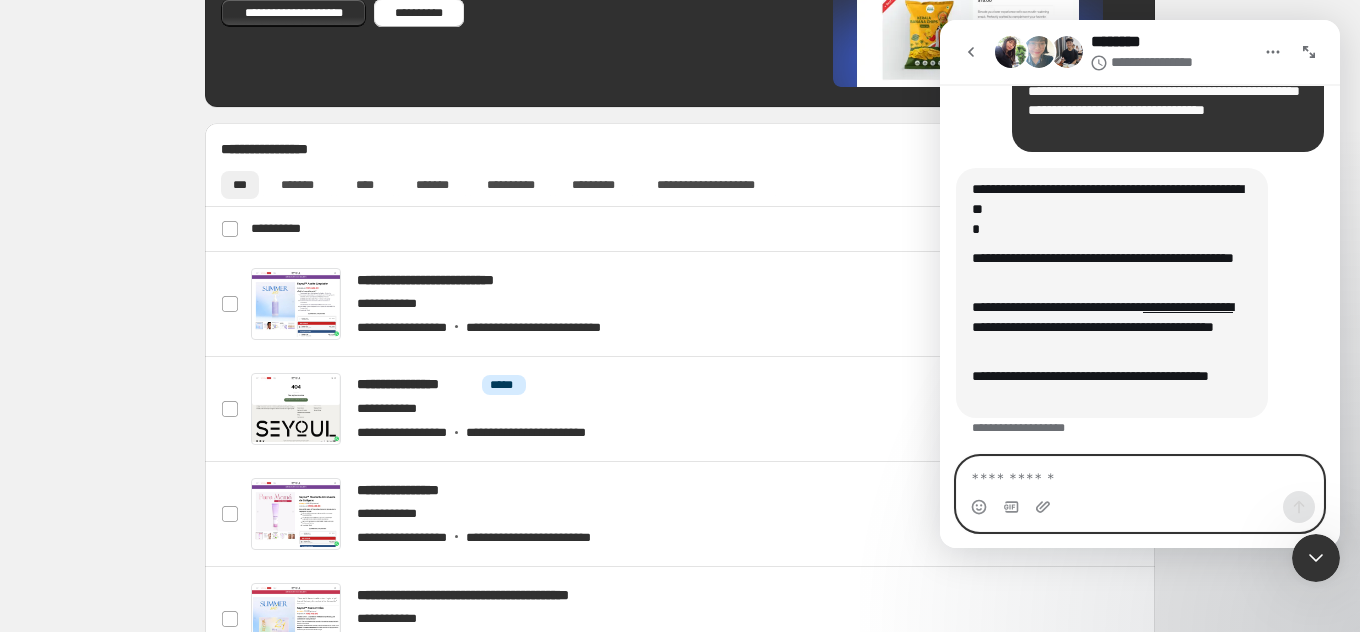 paste on "**********" 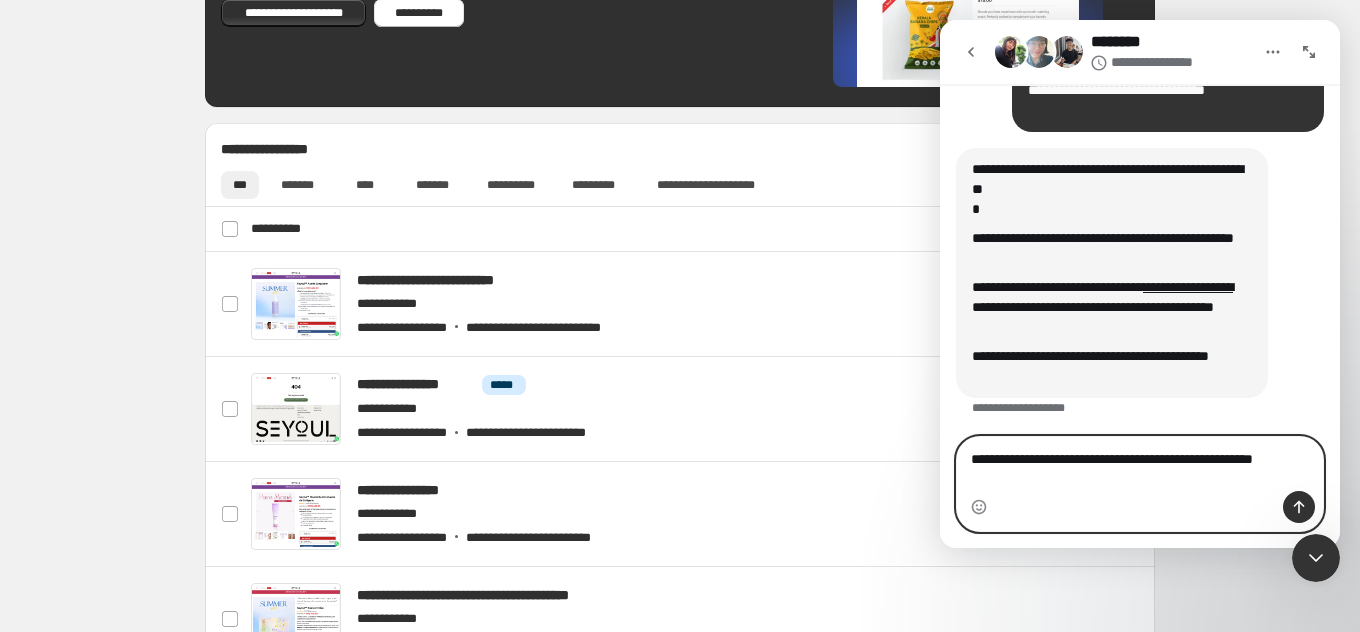 type 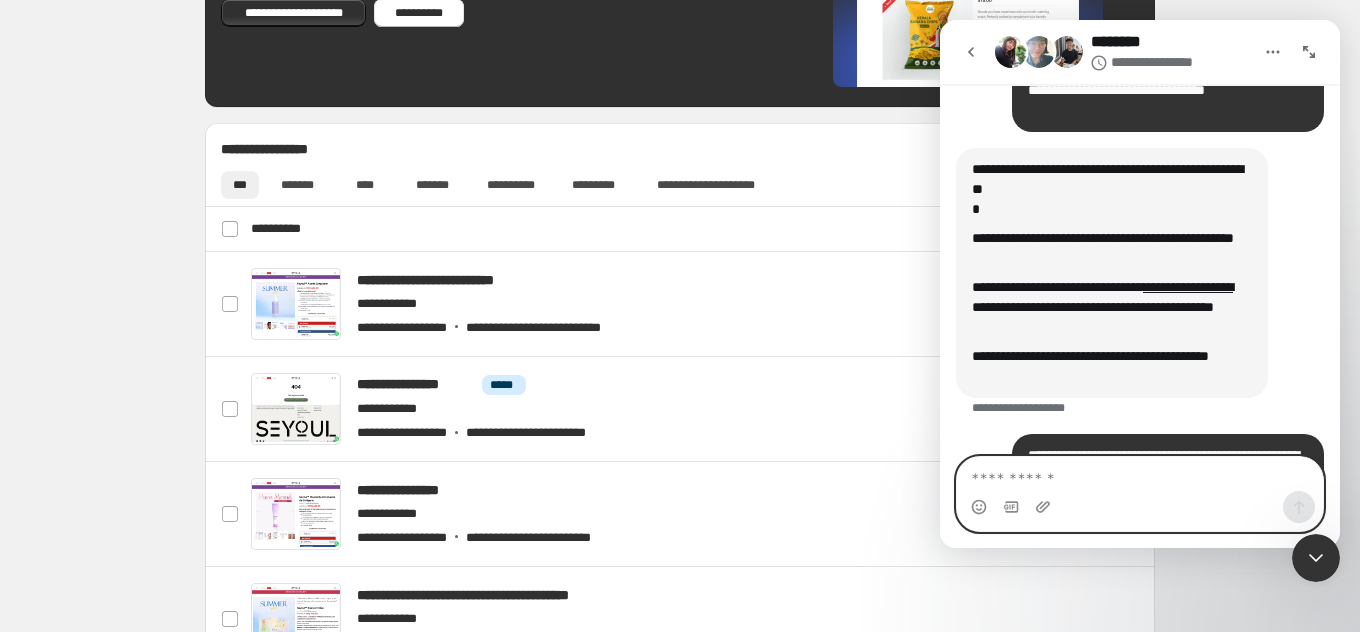 scroll, scrollTop: 222, scrollLeft: 0, axis: vertical 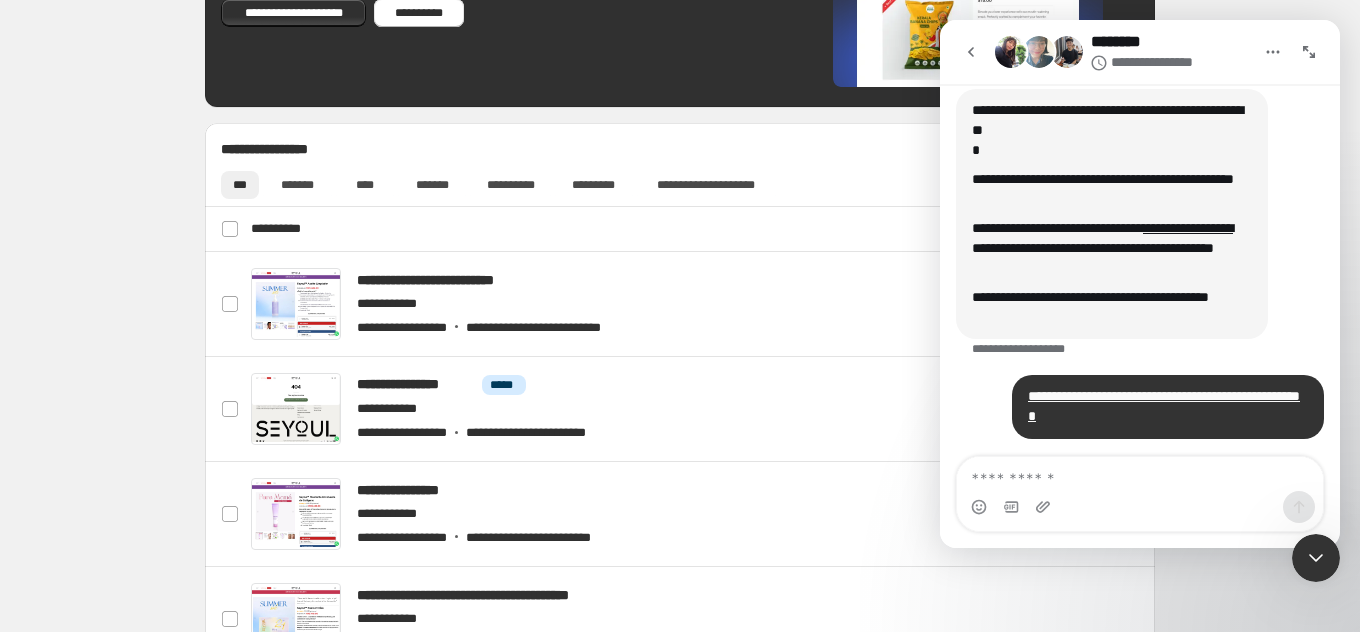 click 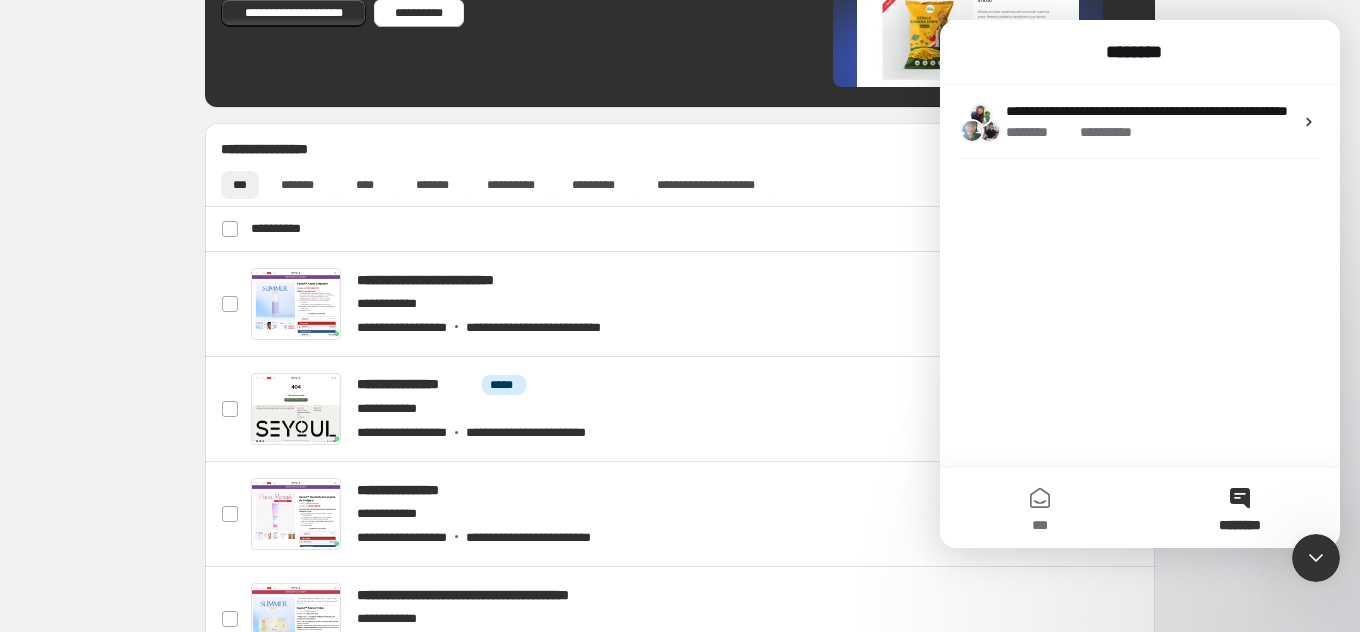 scroll, scrollTop: 0, scrollLeft: 0, axis: both 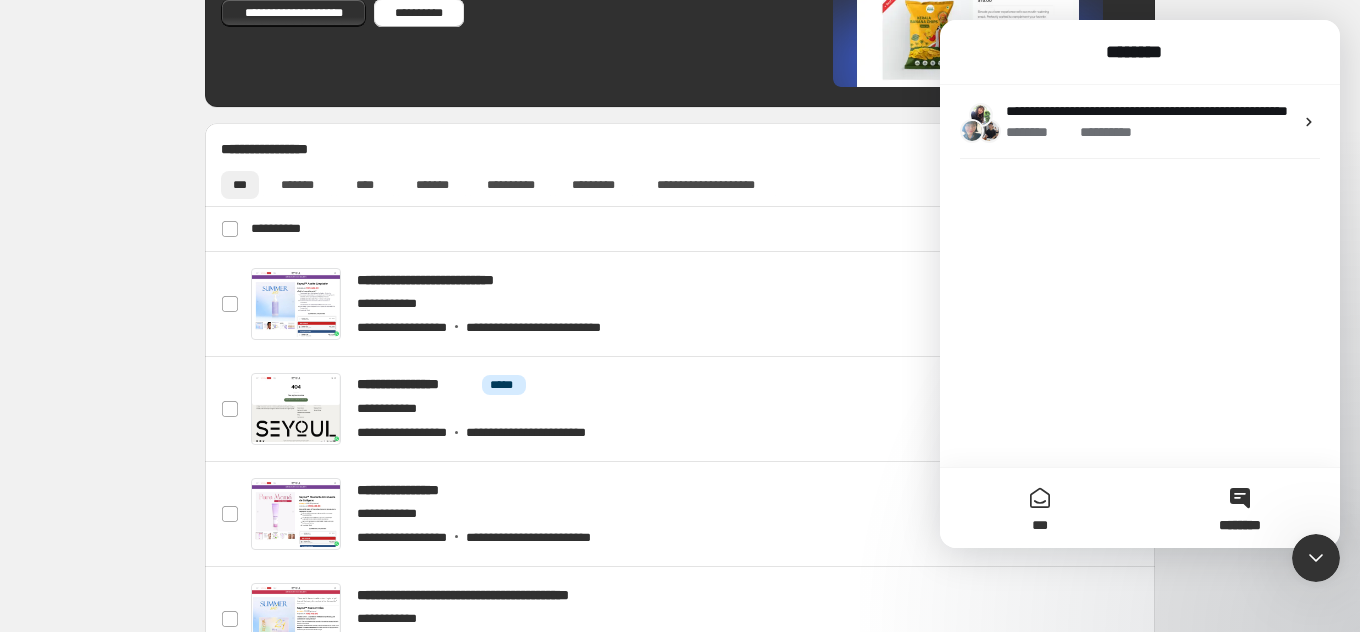 click on "***" at bounding box center (1040, 508) 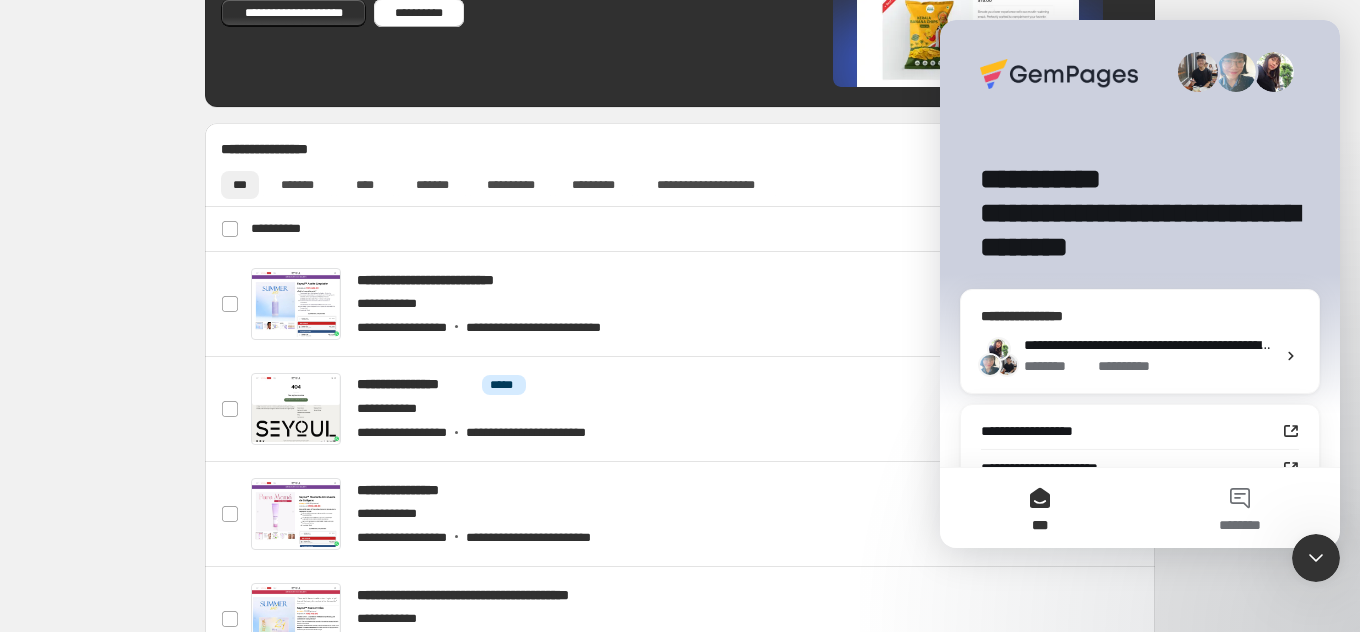 click on "**********" at bounding box center (1165, 345) 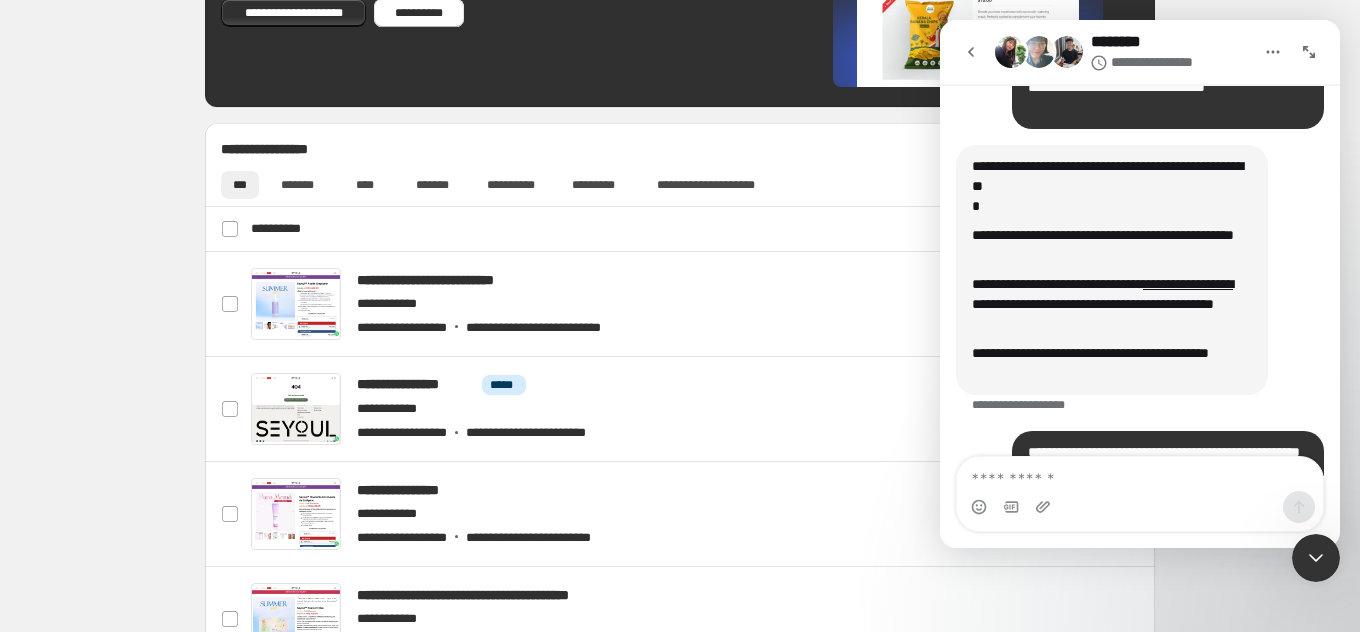 scroll, scrollTop: 222, scrollLeft: 0, axis: vertical 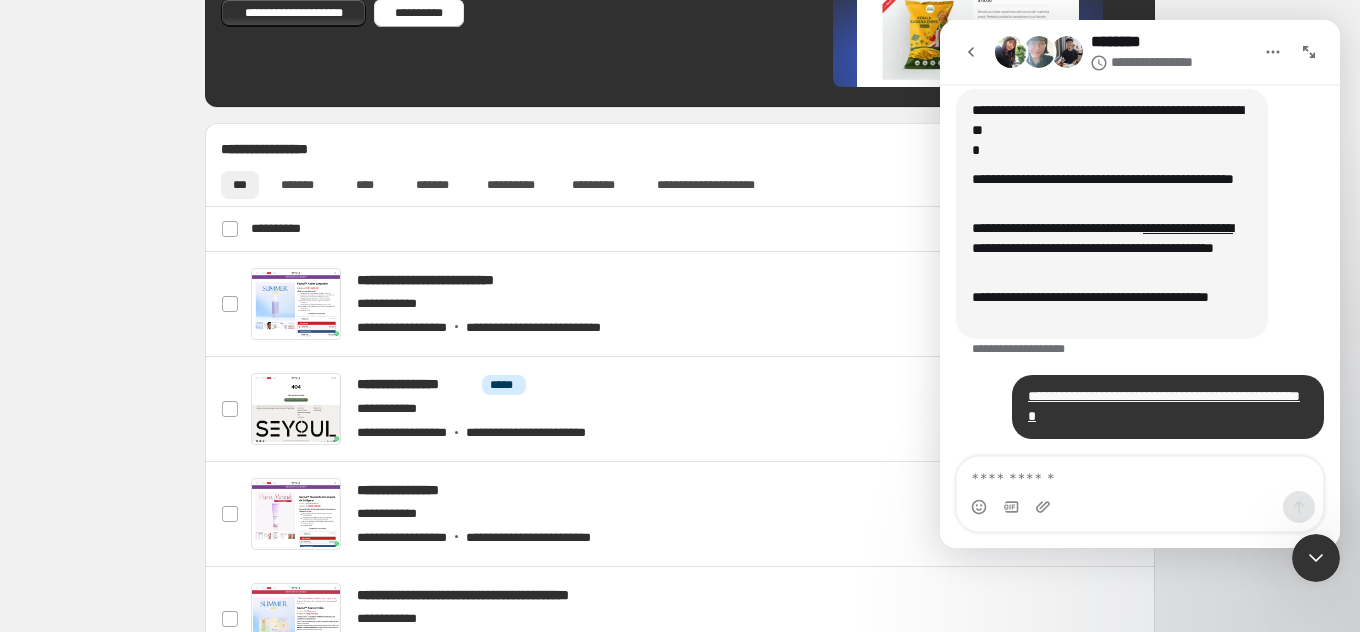 click at bounding box center (971, 52) 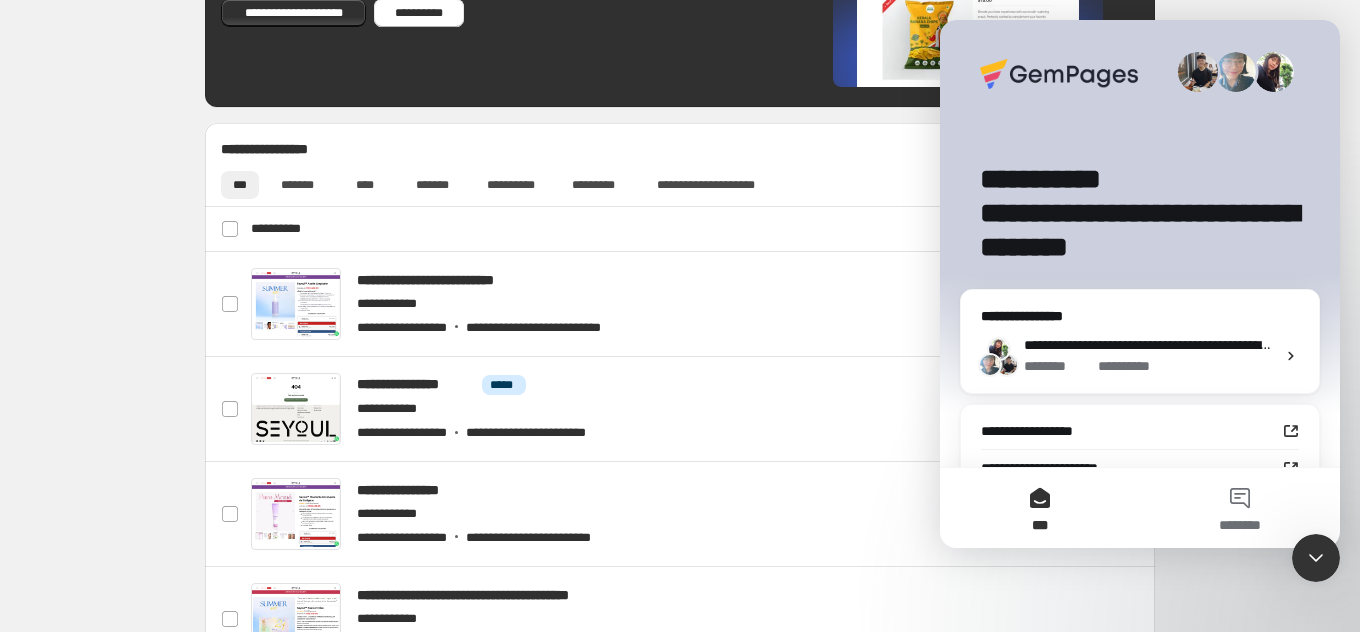 click at bounding box center (1316, 558) 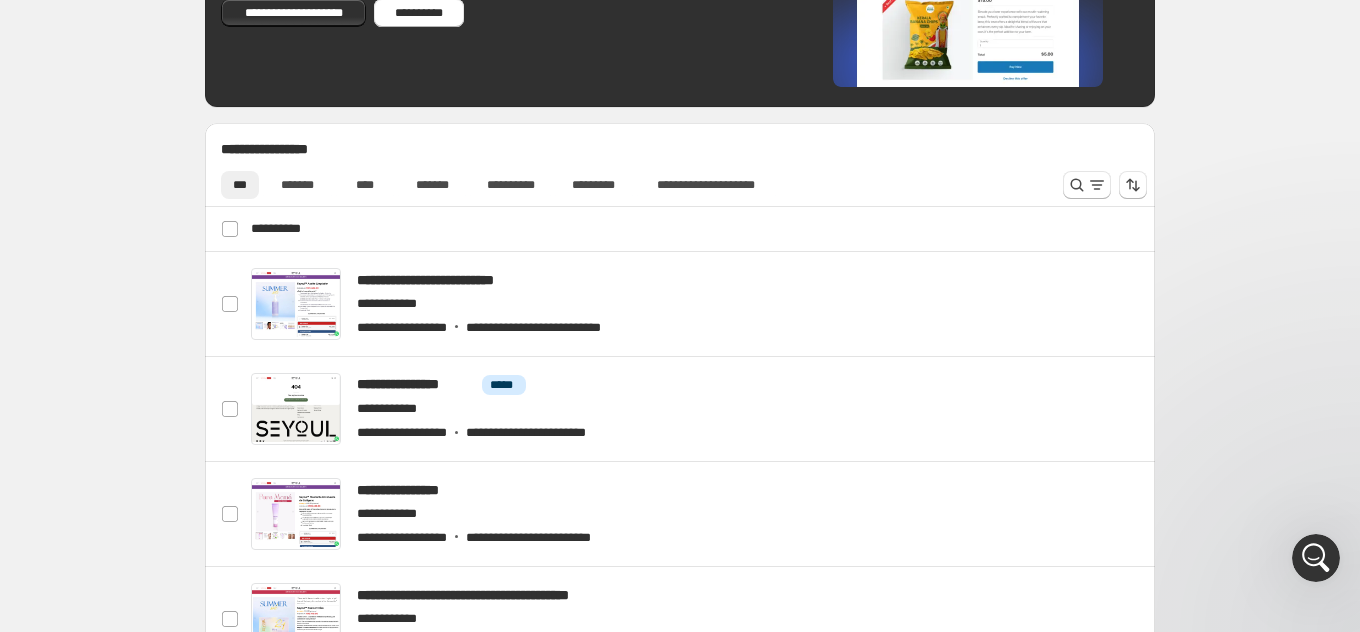 scroll, scrollTop: 0, scrollLeft: 0, axis: both 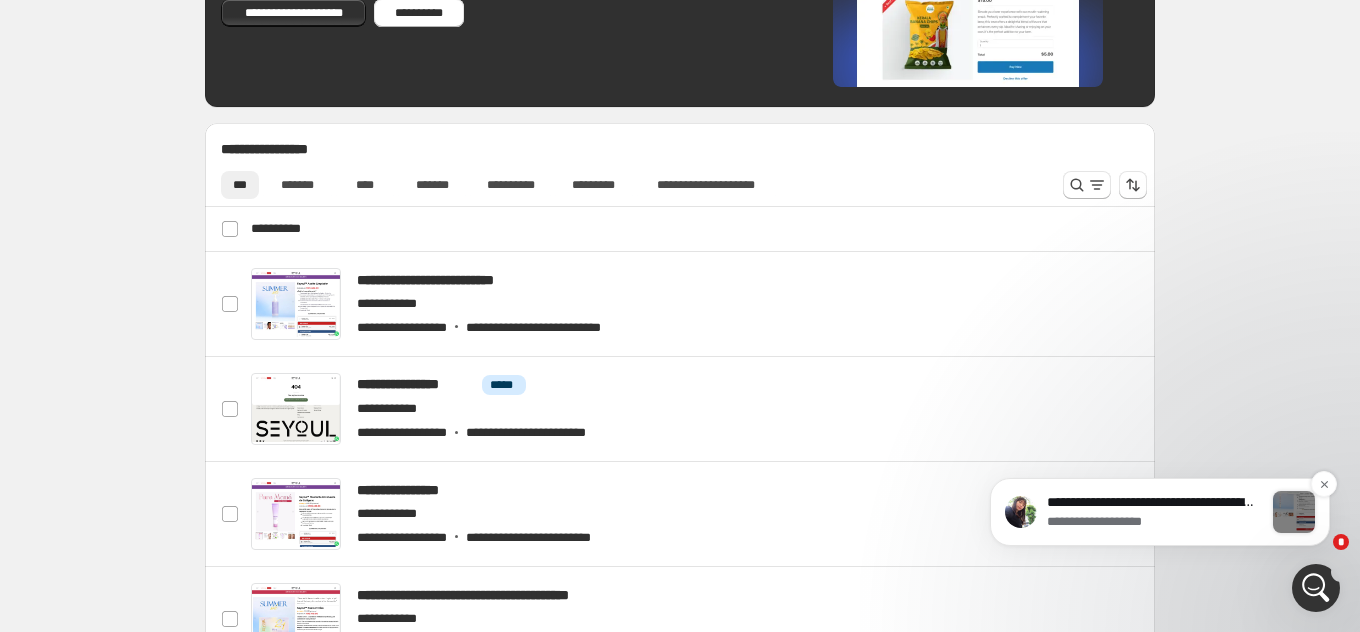 click at bounding box center [1294, 512] 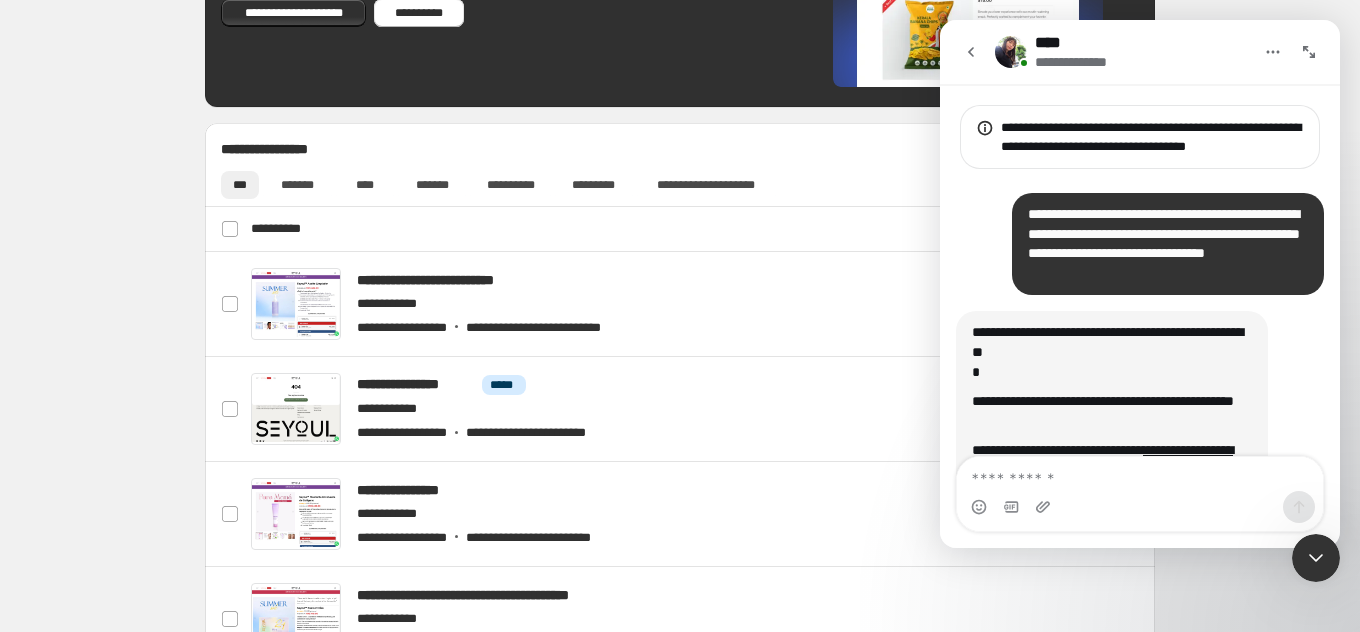 scroll, scrollTop: 106, scrollLeft: 0, axis: vertical 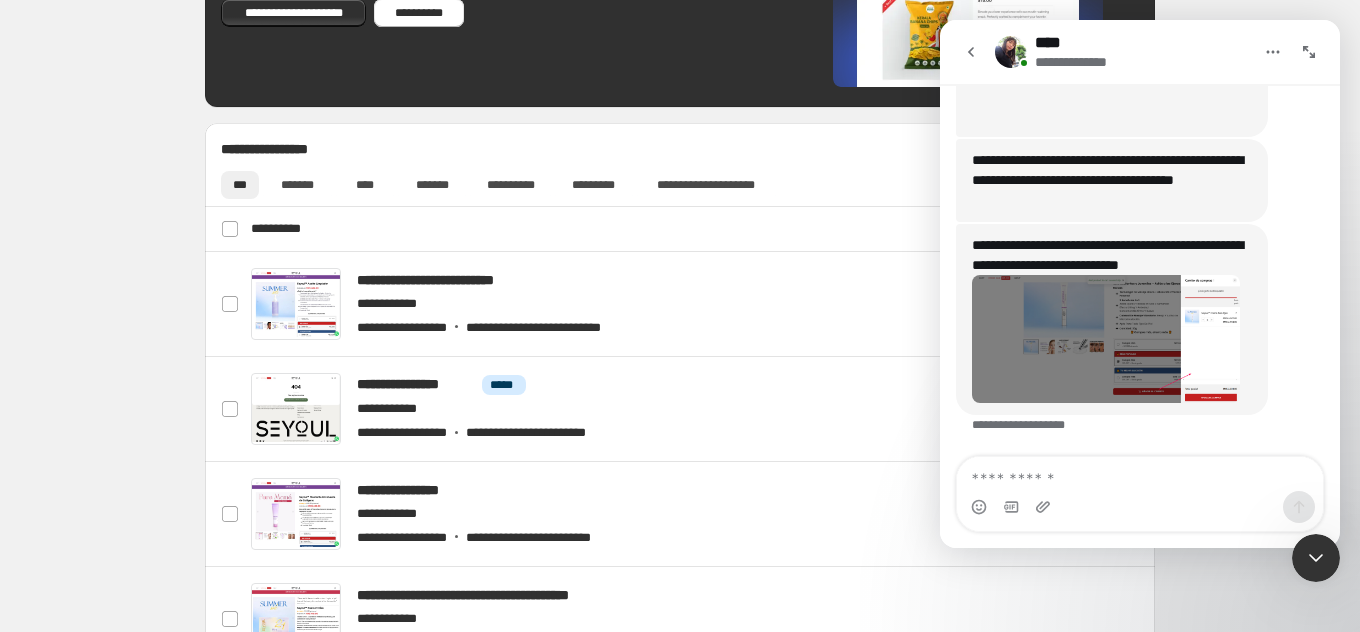 click at bounding box center (1140, 474) 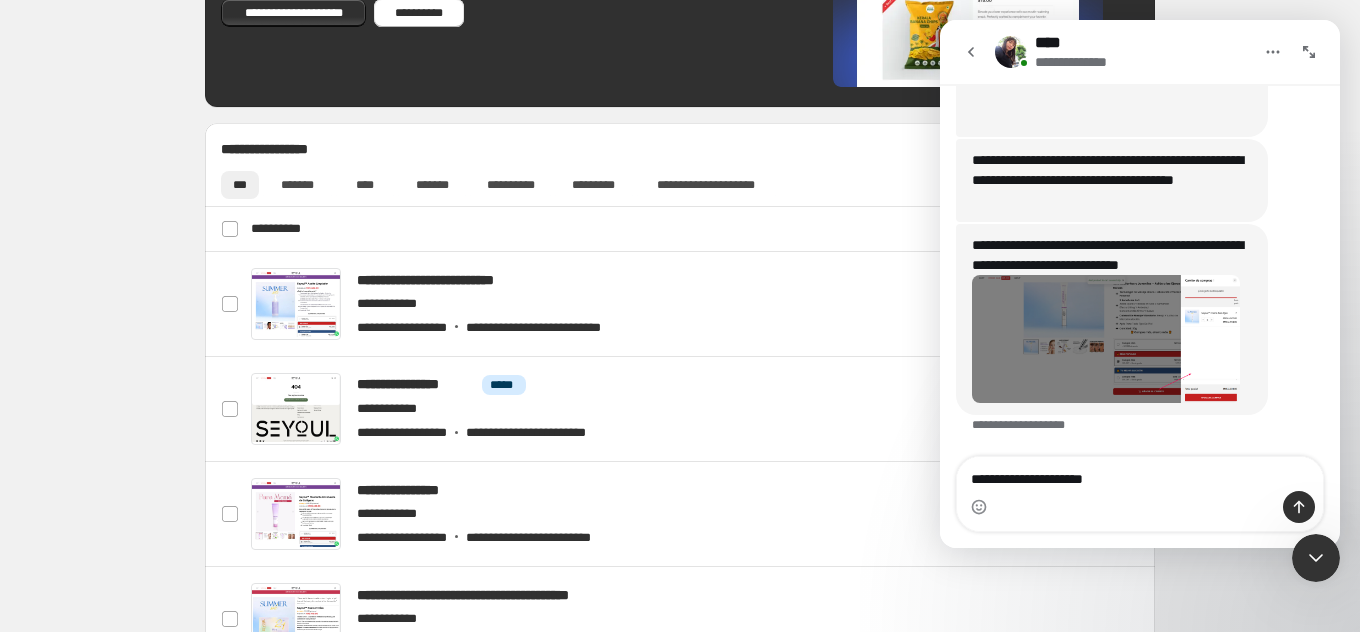 type on "**********" 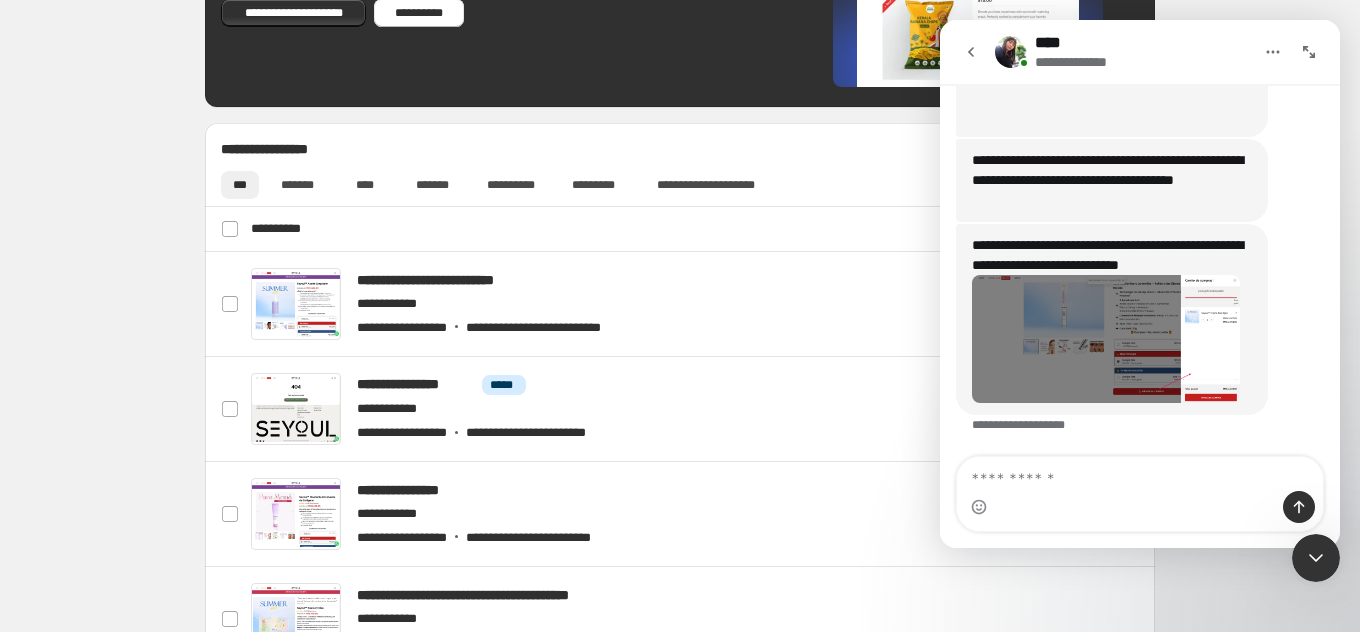scroll, scrollTop: 2, scrollLeft: 0, axis: vertical 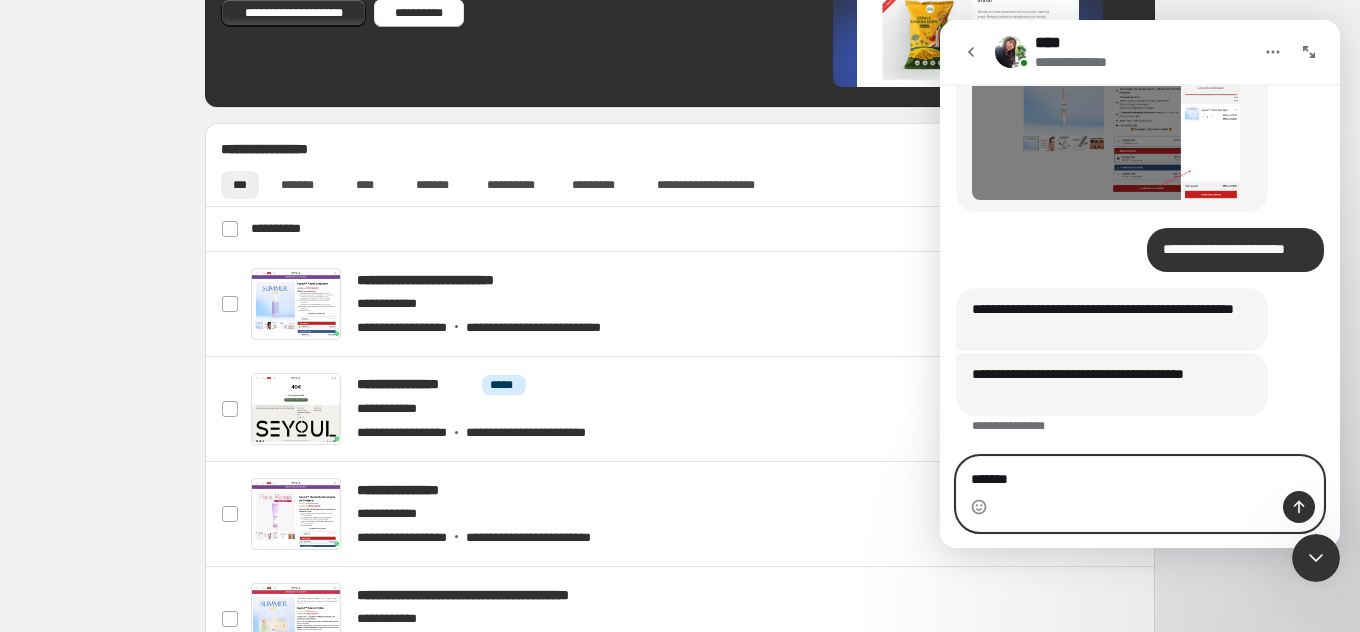 type on "********" 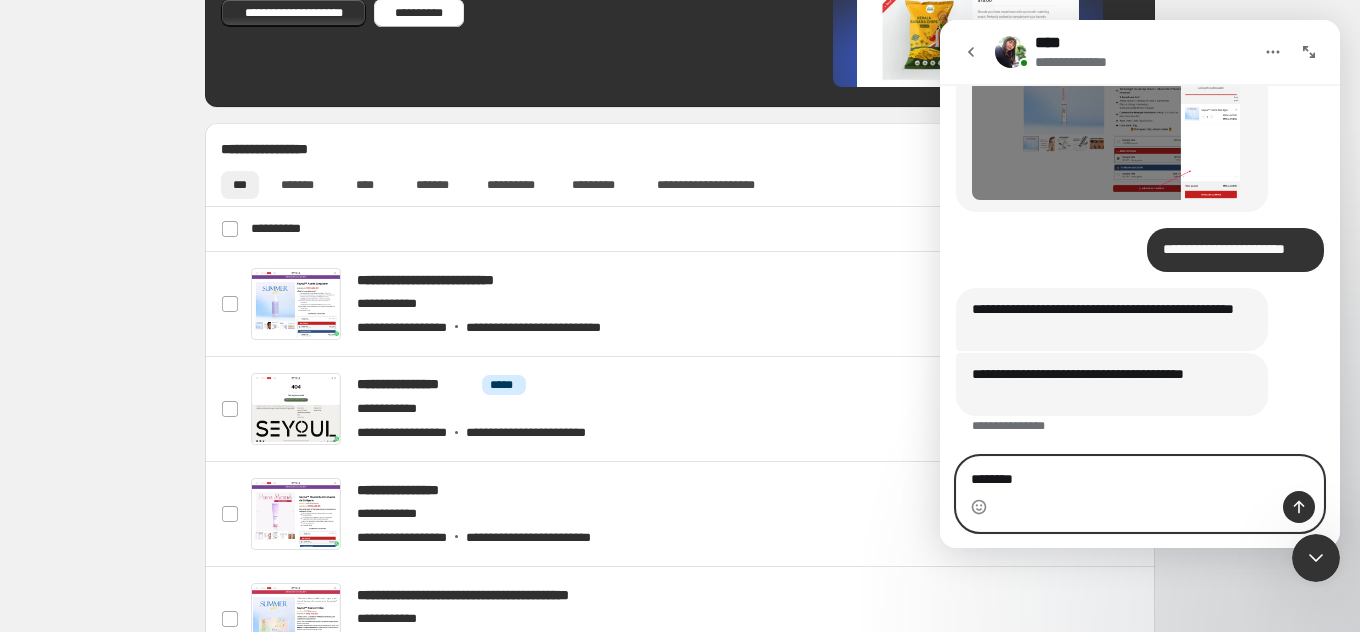 type 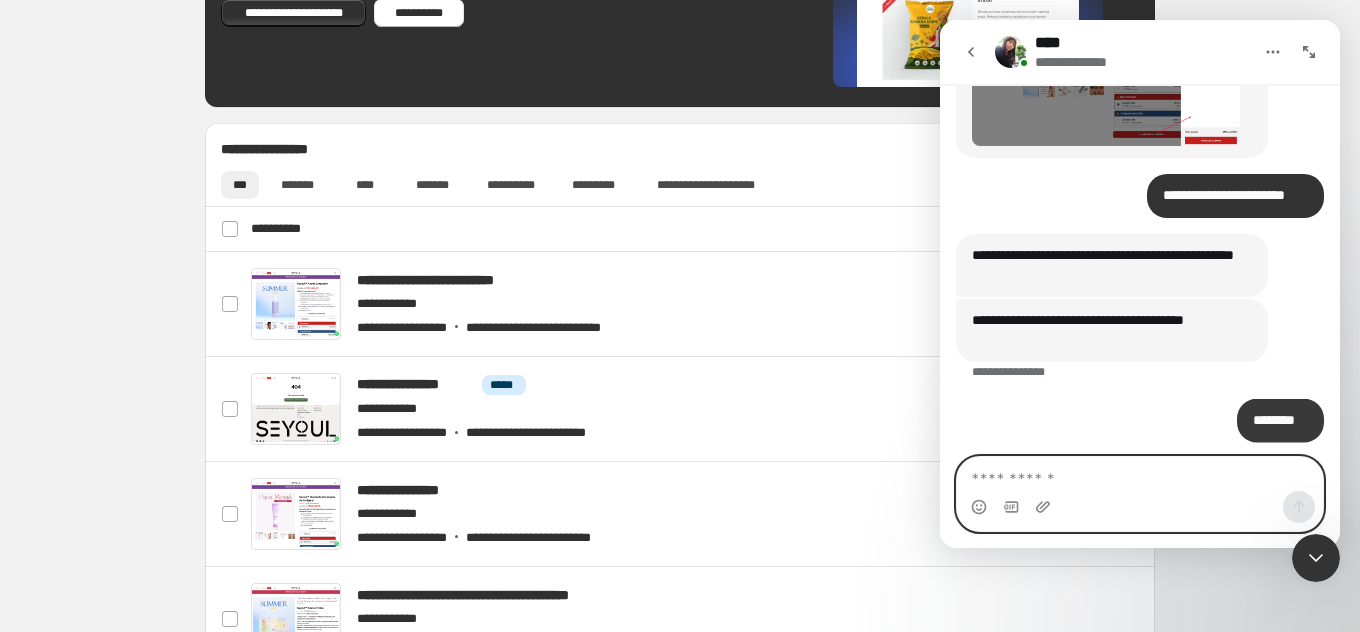 scroll, scrollTop: 961, scrollLeft: 0, axis: vertical 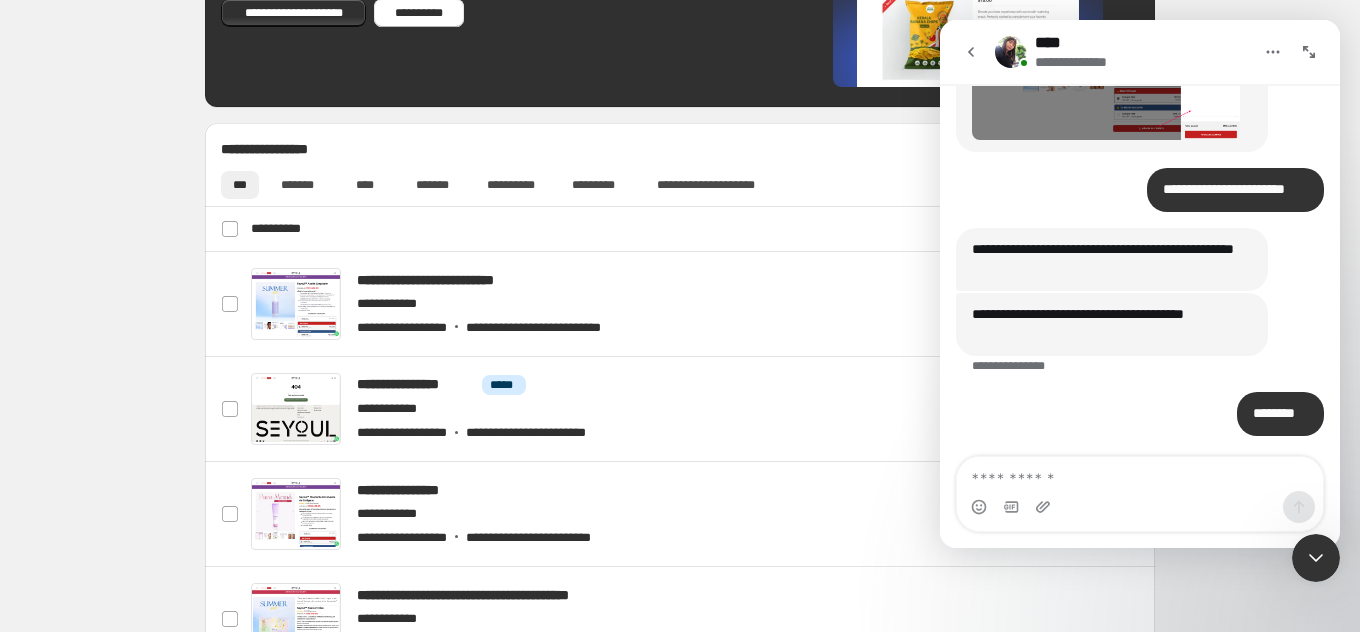 click 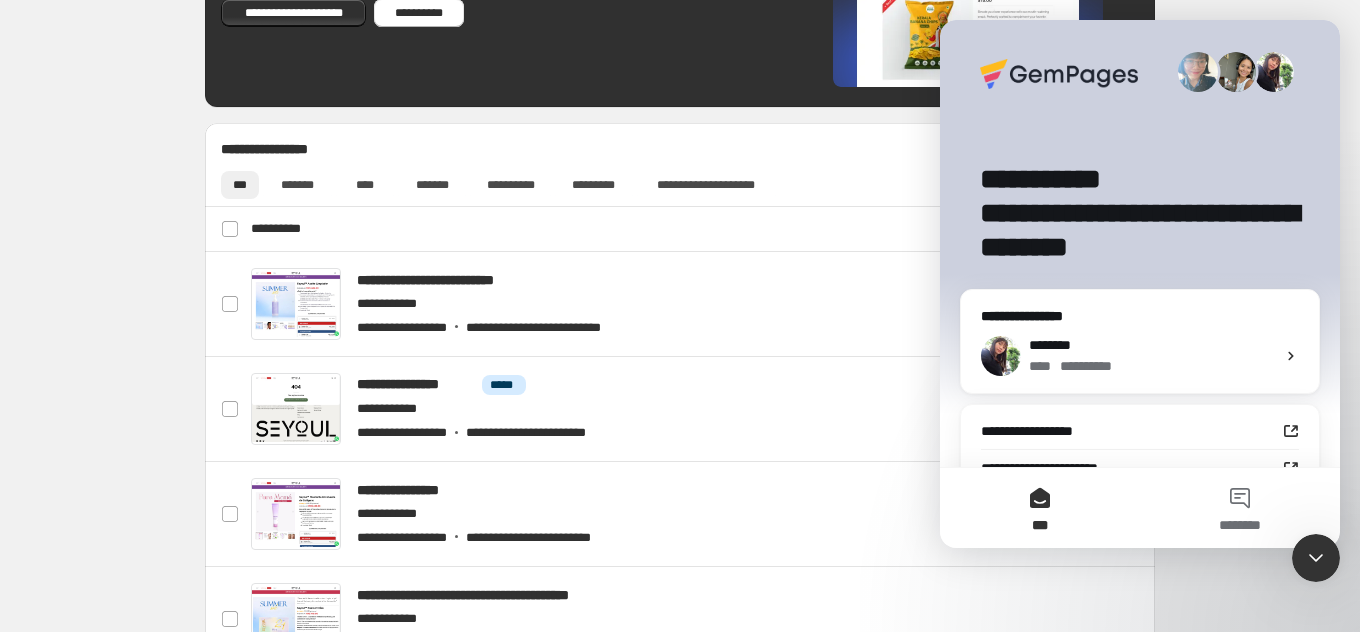 click 